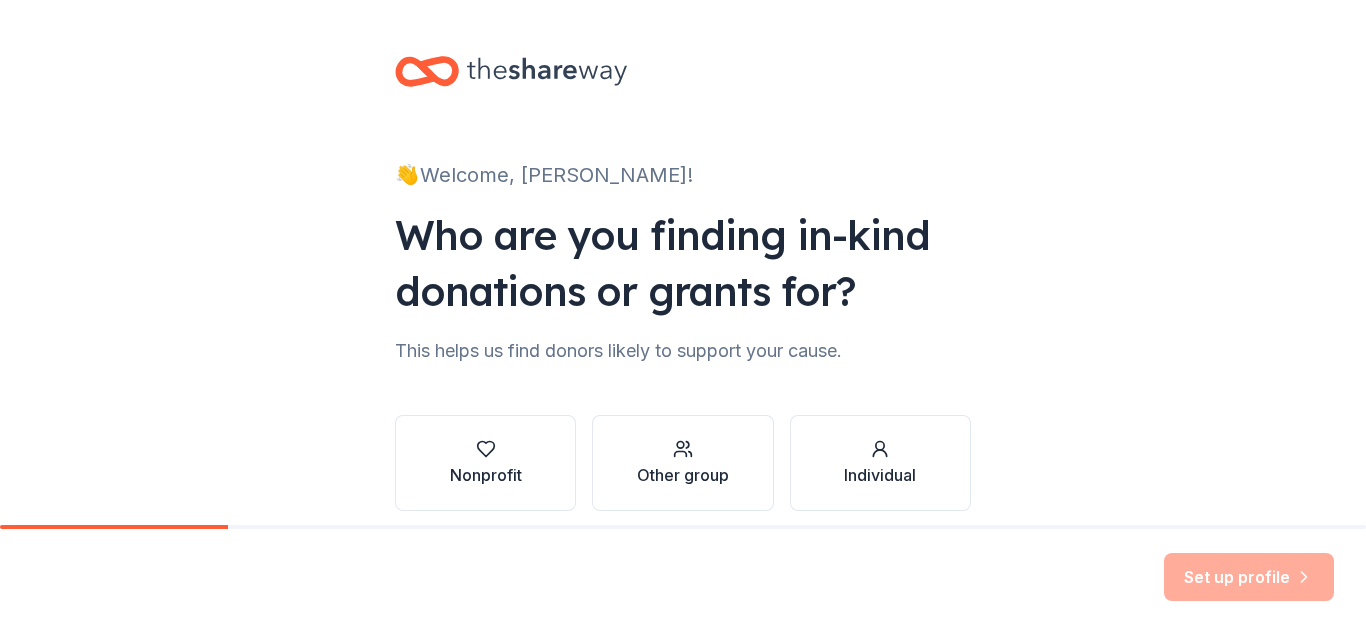 scroll, scrollTop: 0, scrollLeft: 0, axis: both 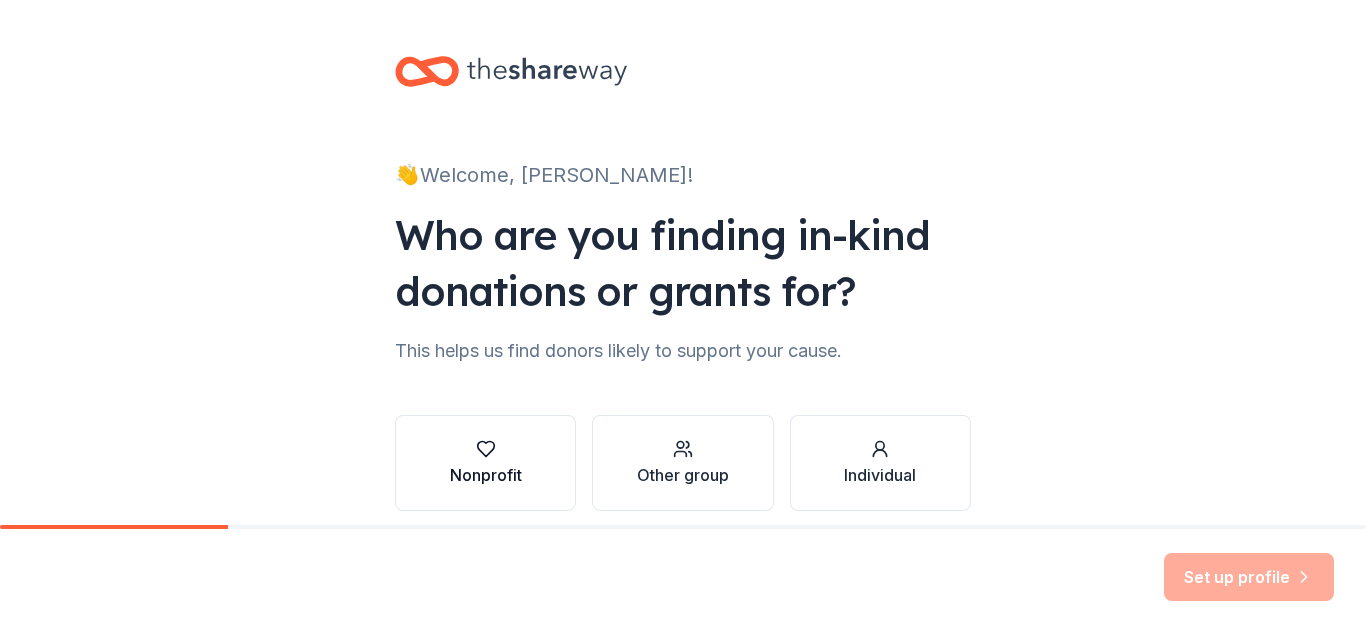 click on "Nonprofit" at bounding box center [485, 463] 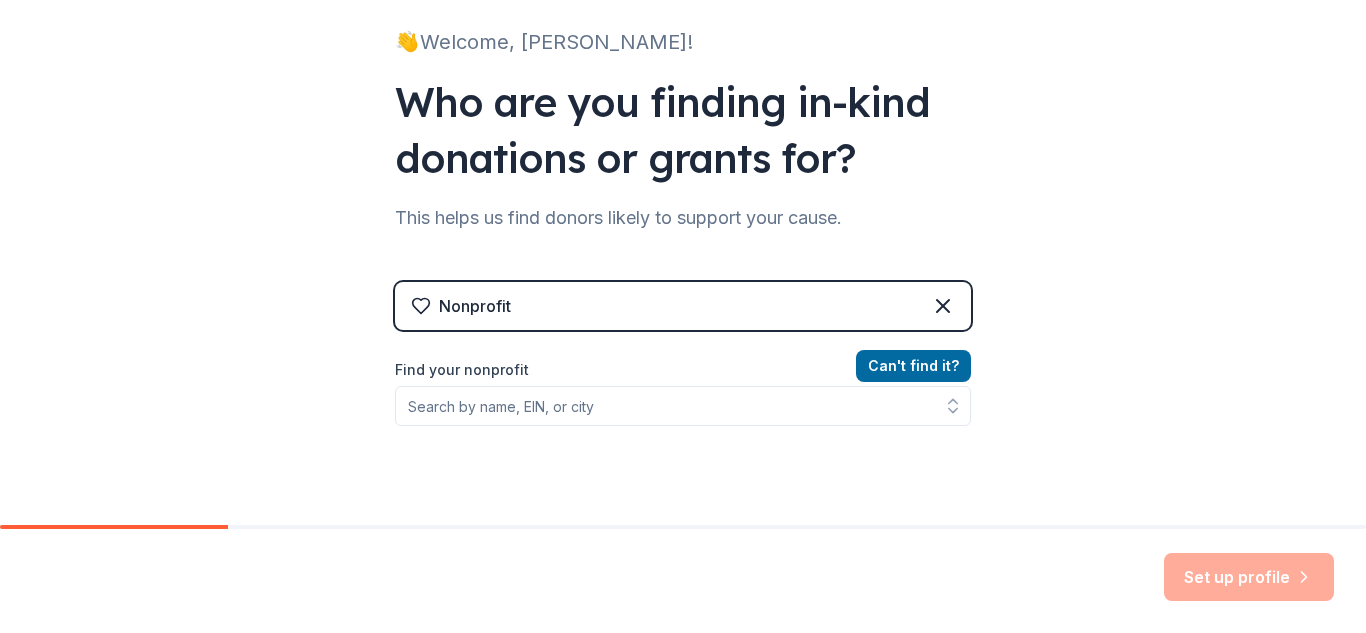 scroll, scrollTop: 160, scrollLeft: 0, axis: vertical 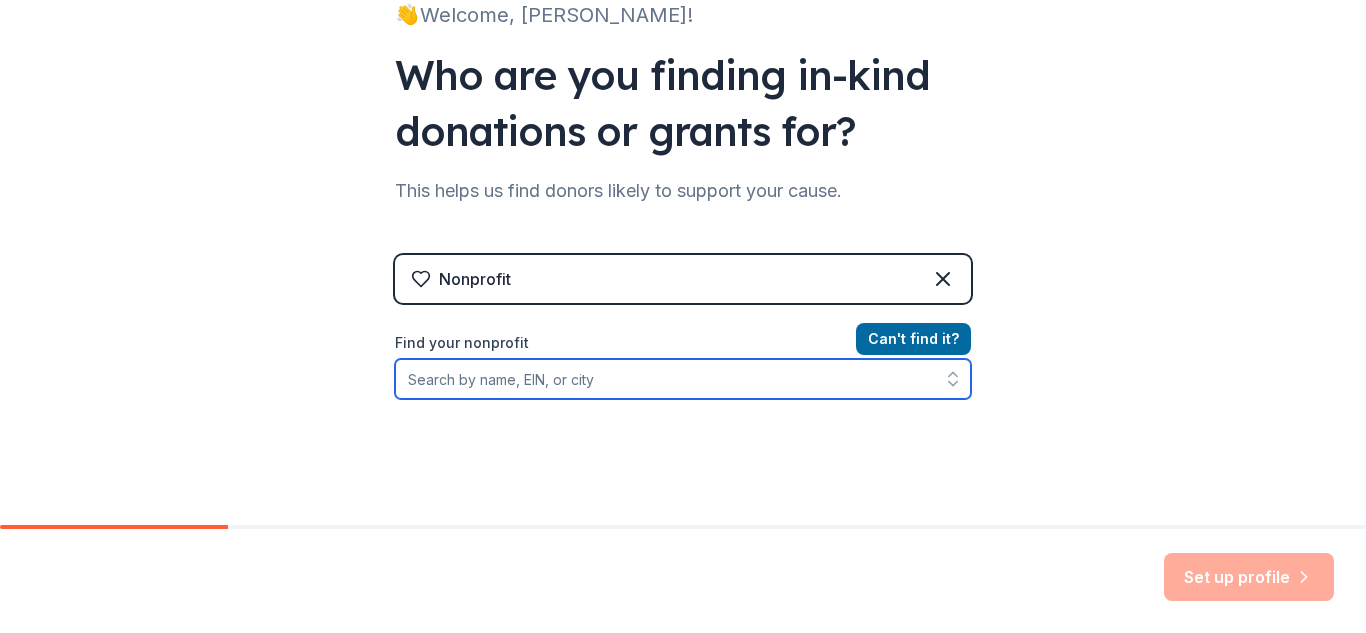 click on "Find your nonprofit" at bounding box center (683, 379) 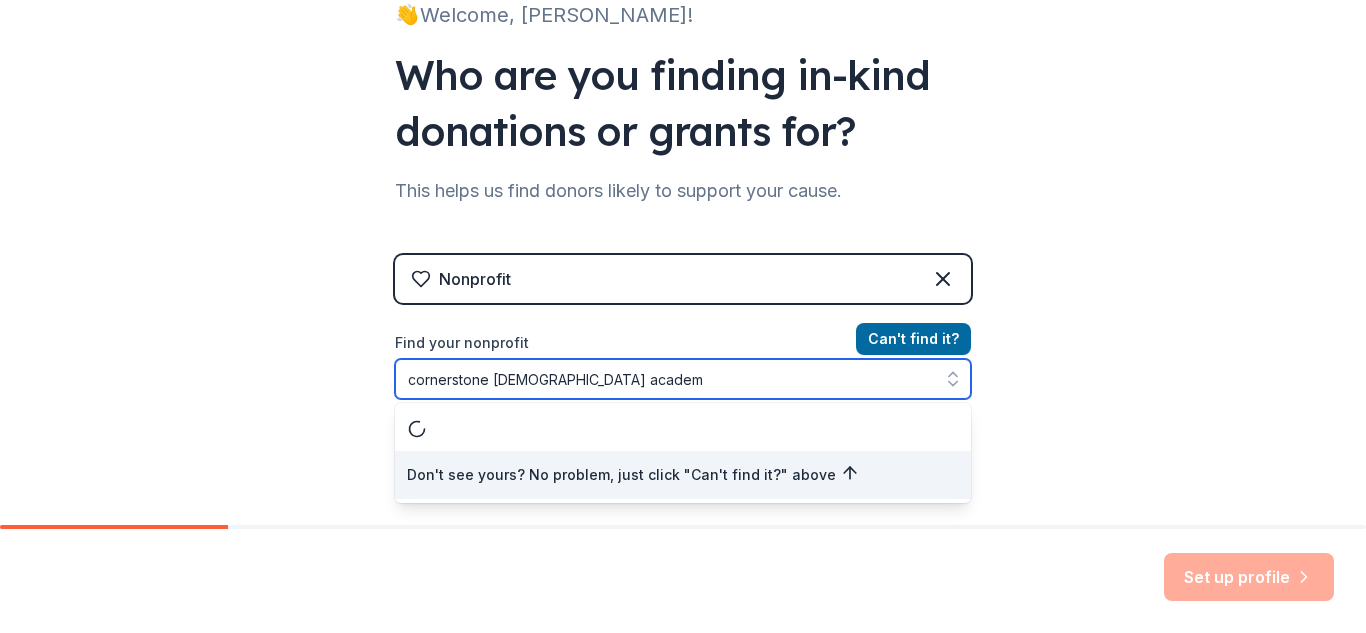 type on "cornerstone [DEMOGRAPHIC_DATA] academy" 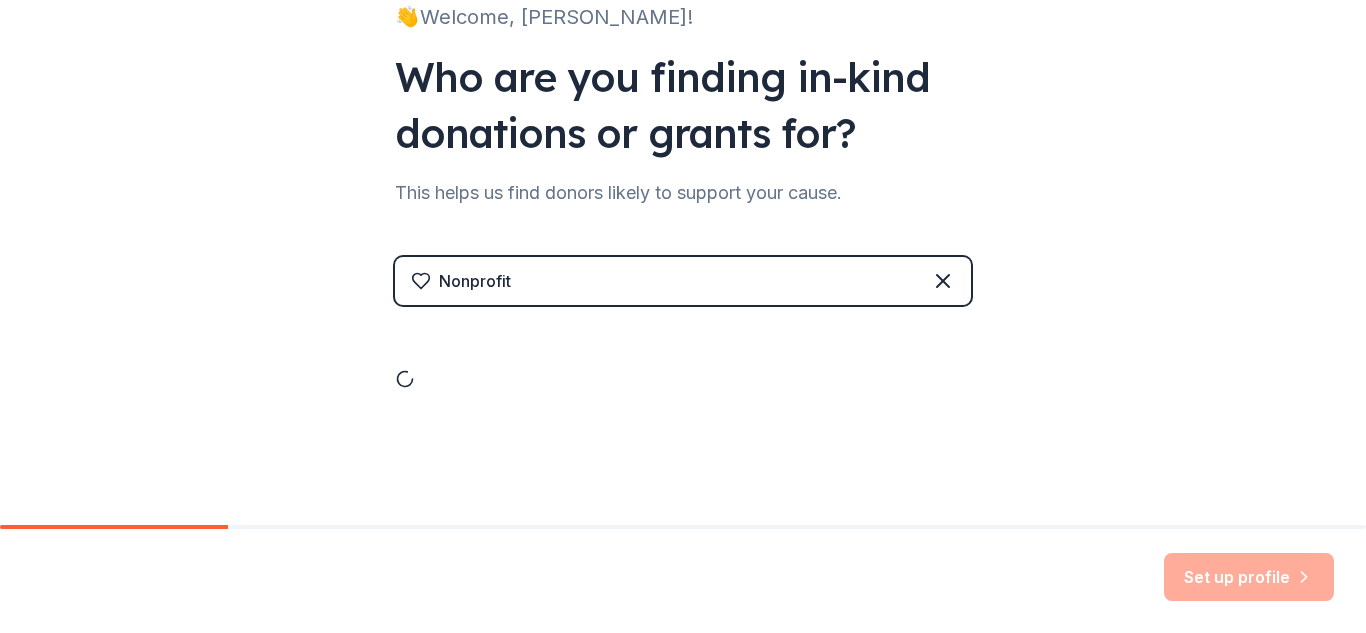 scroll, scrollTop: 160, scrollLeft: 0, axis: vertical 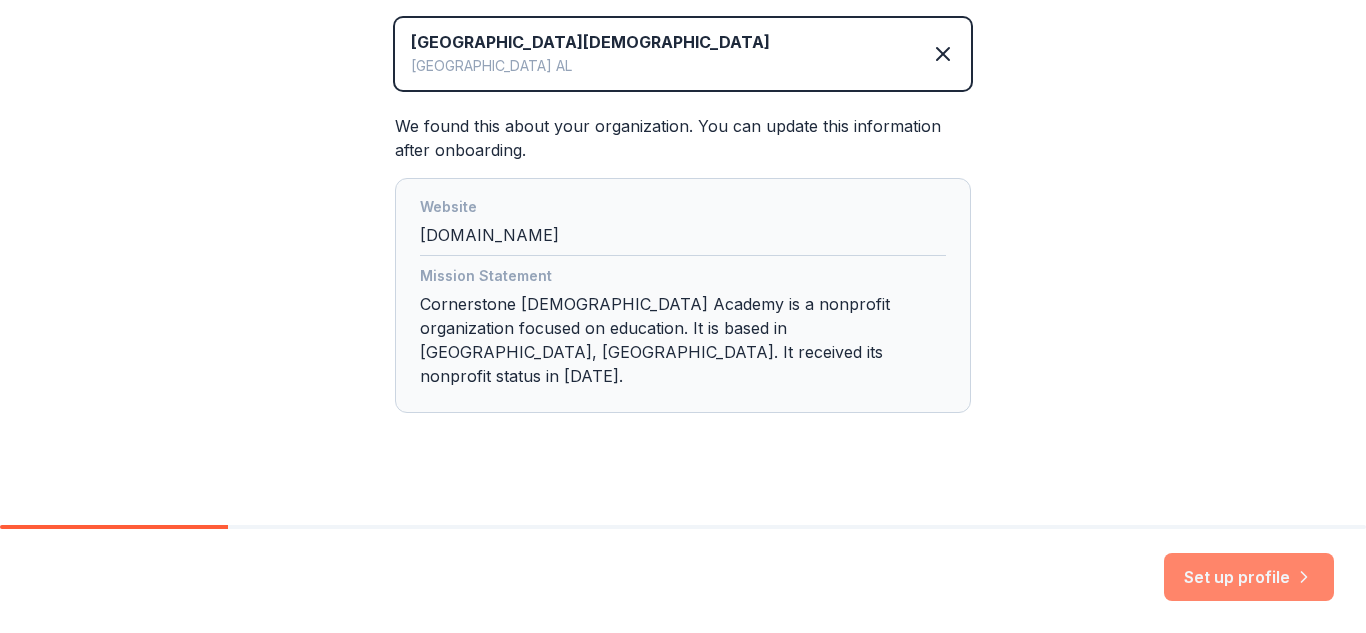 click on "Set up profile" at bounding box center [1249, 577] 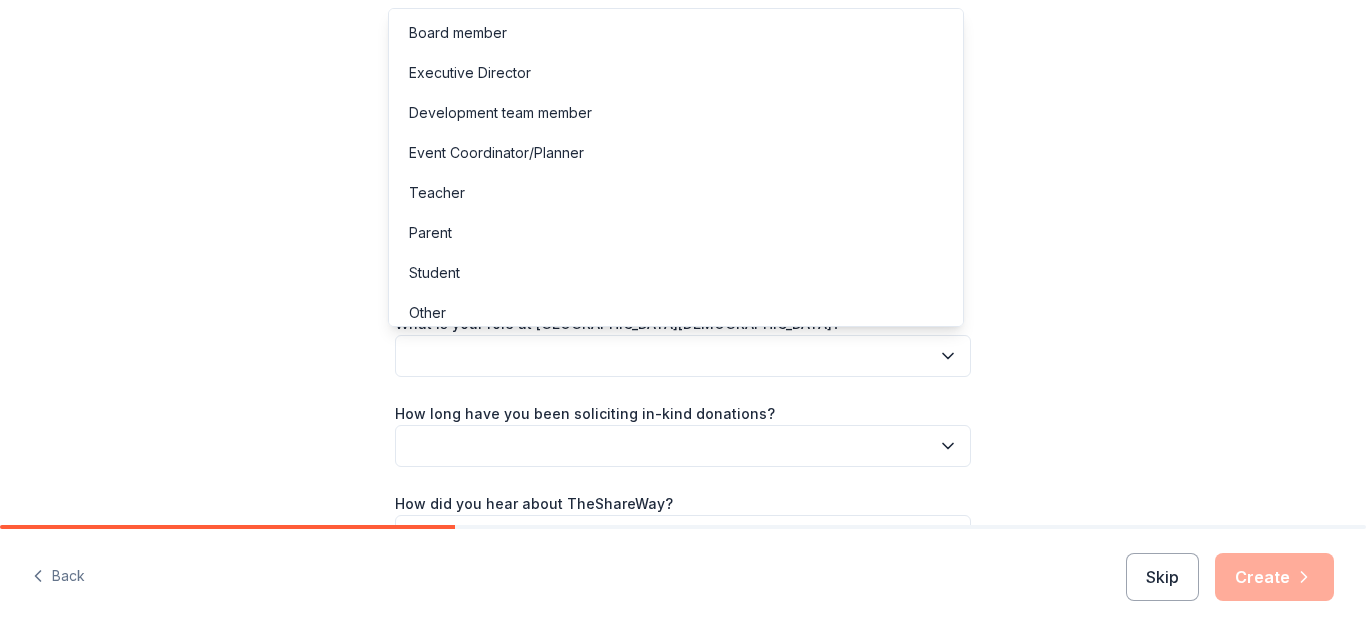 click at bounding box center (683, 356) 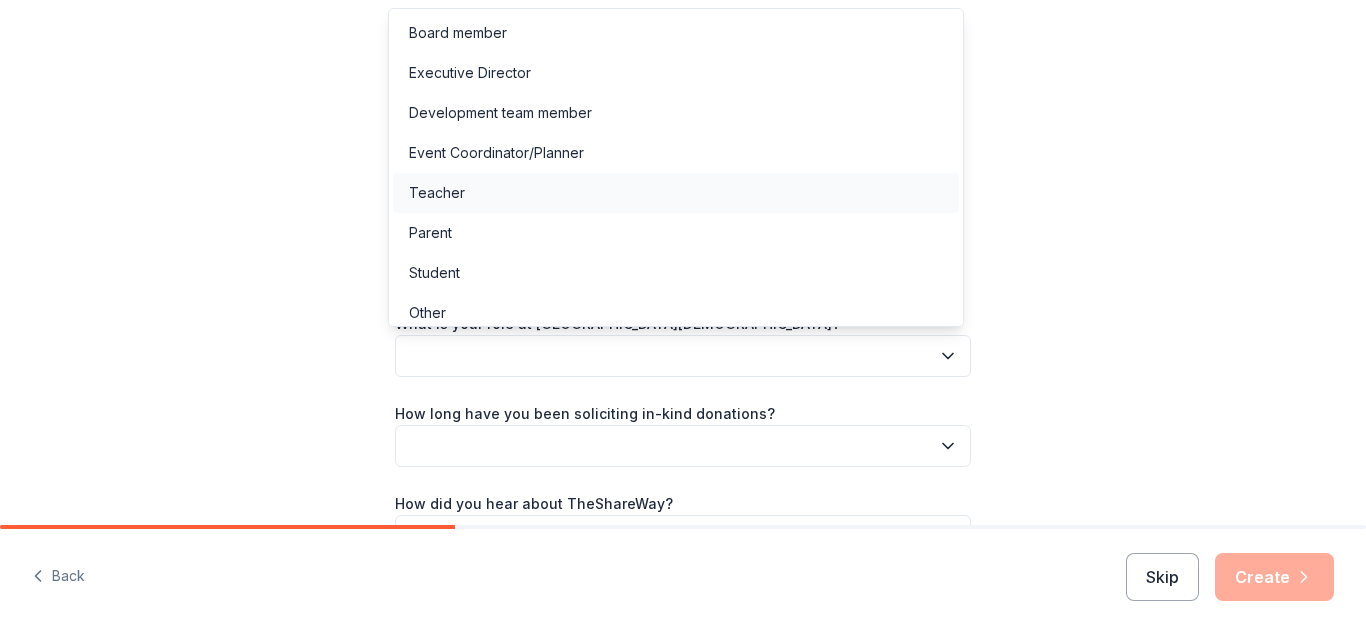 click on "Teacher" at bounding box center (676, 193) 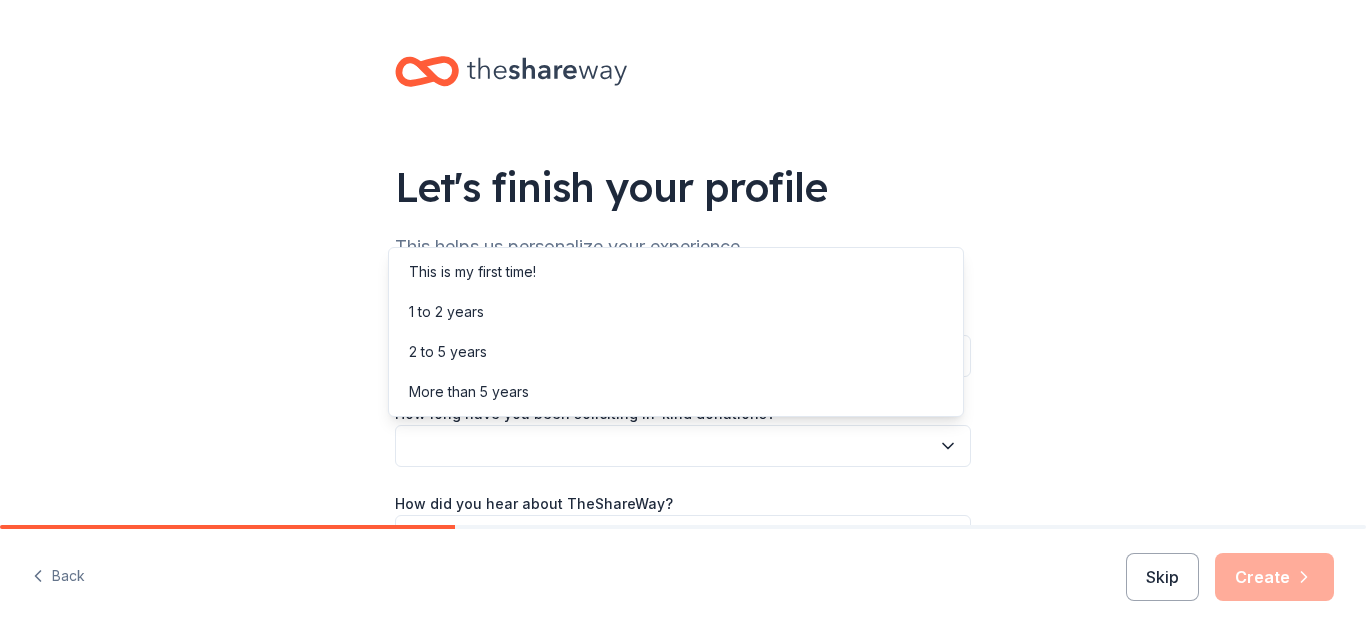 click at bounding box center (683, 446) 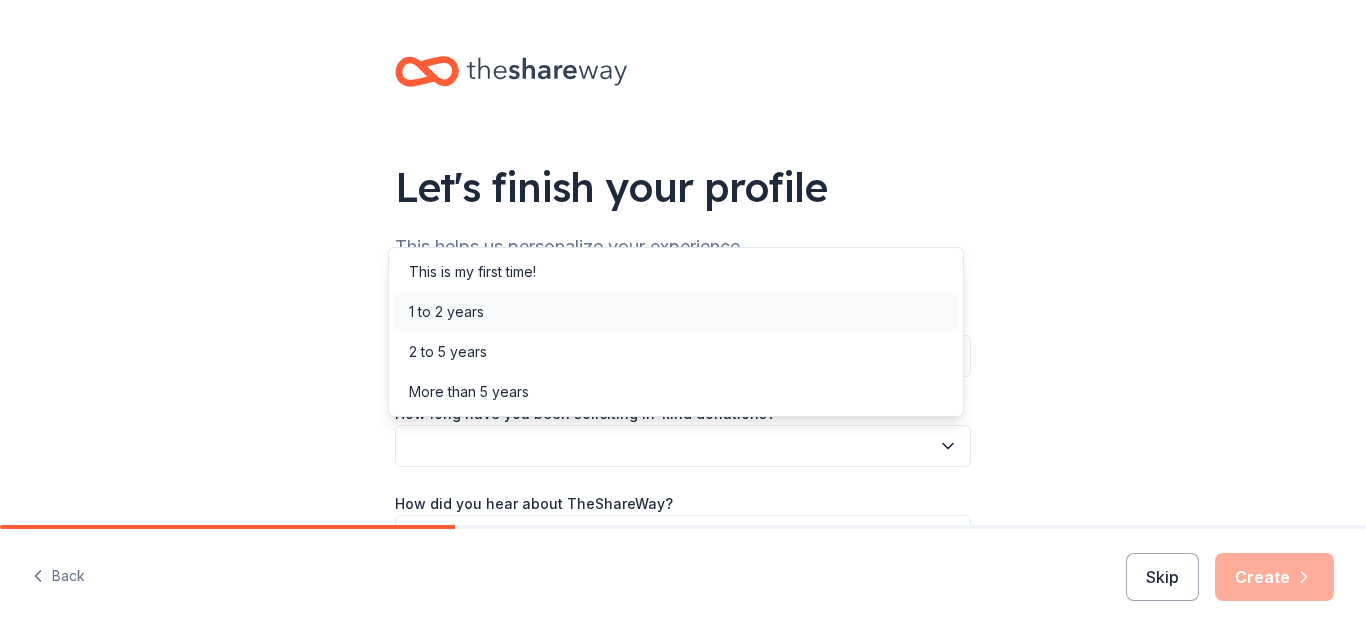 click on "1 to 2 years" at bounding box center [676, 312] 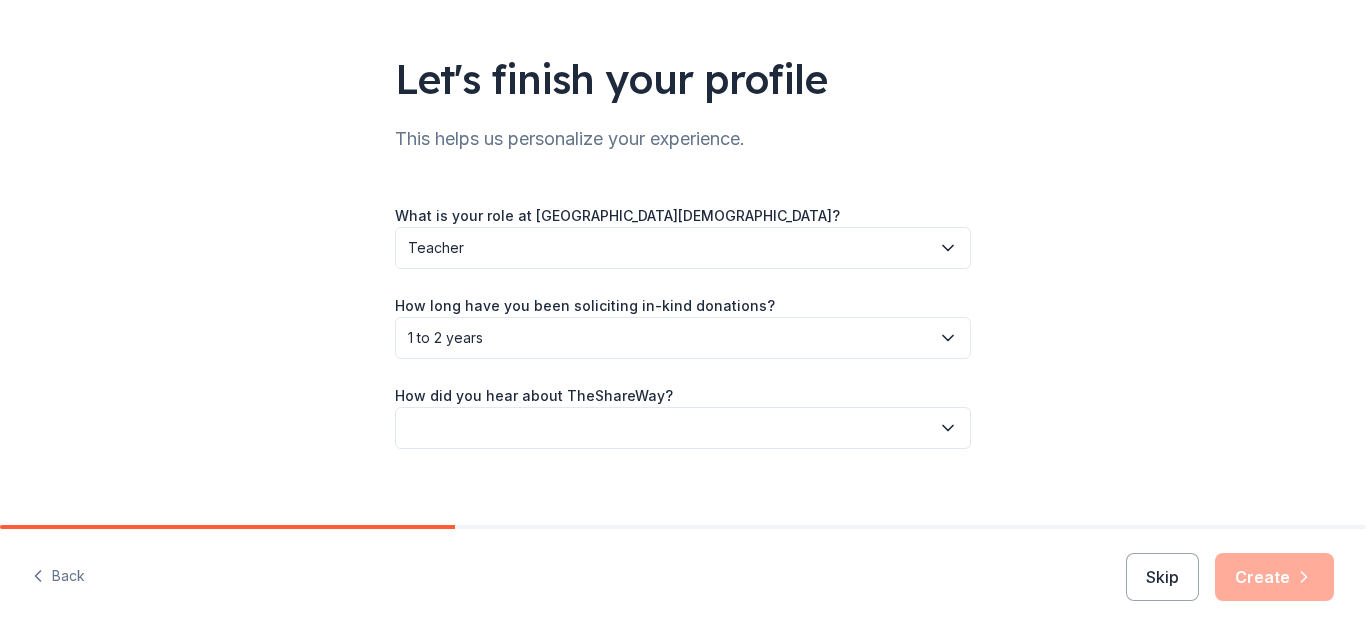 scroll, scrollTop: 128, scrollLeft: 0, axis: vertical 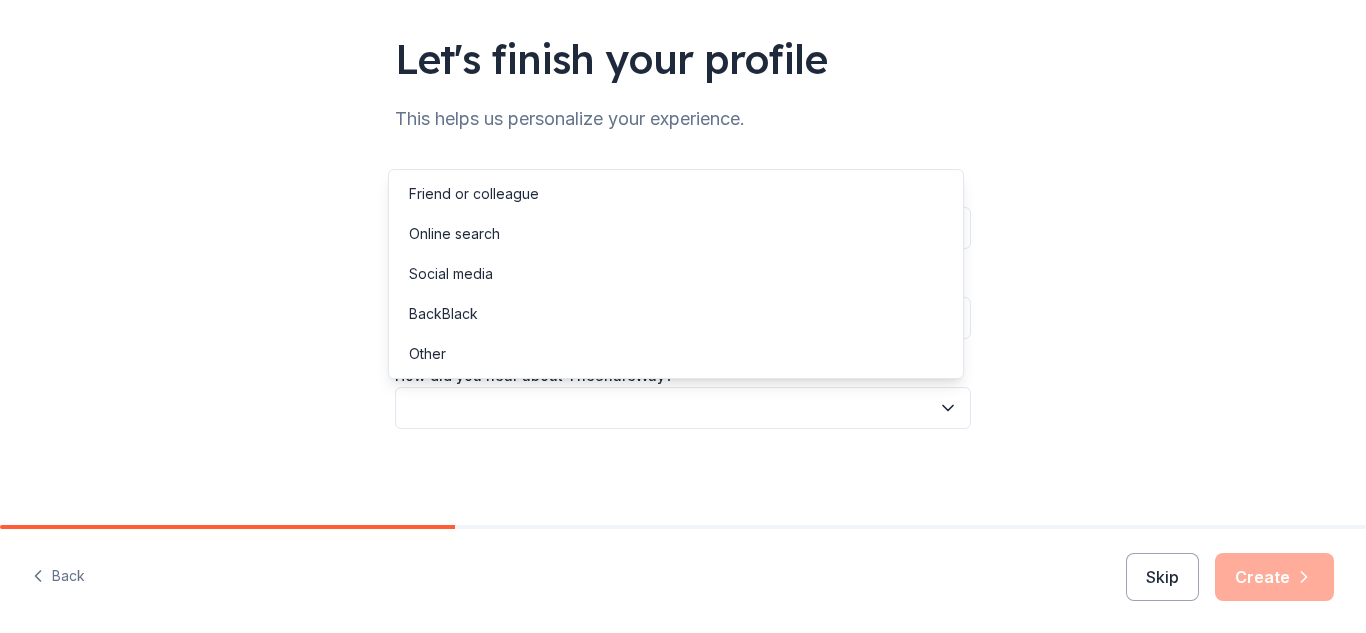 click at bounding box center (683, 408) 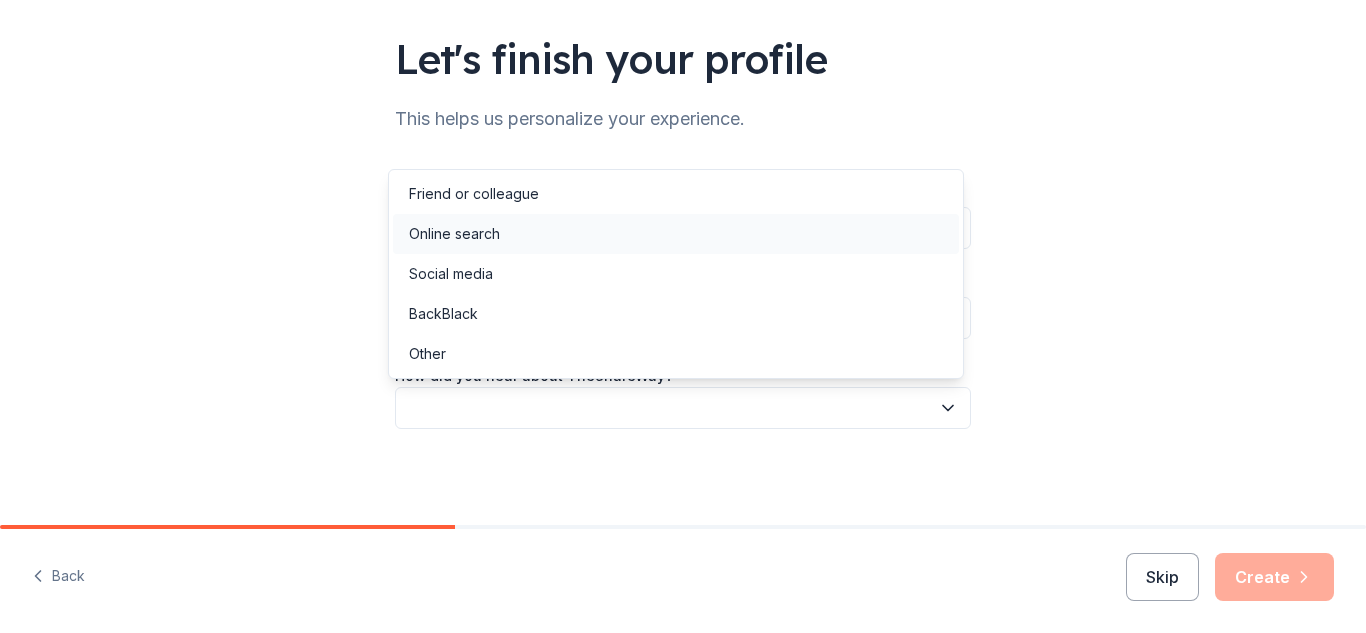 click on "Online search" at bounding box center (676, 234) 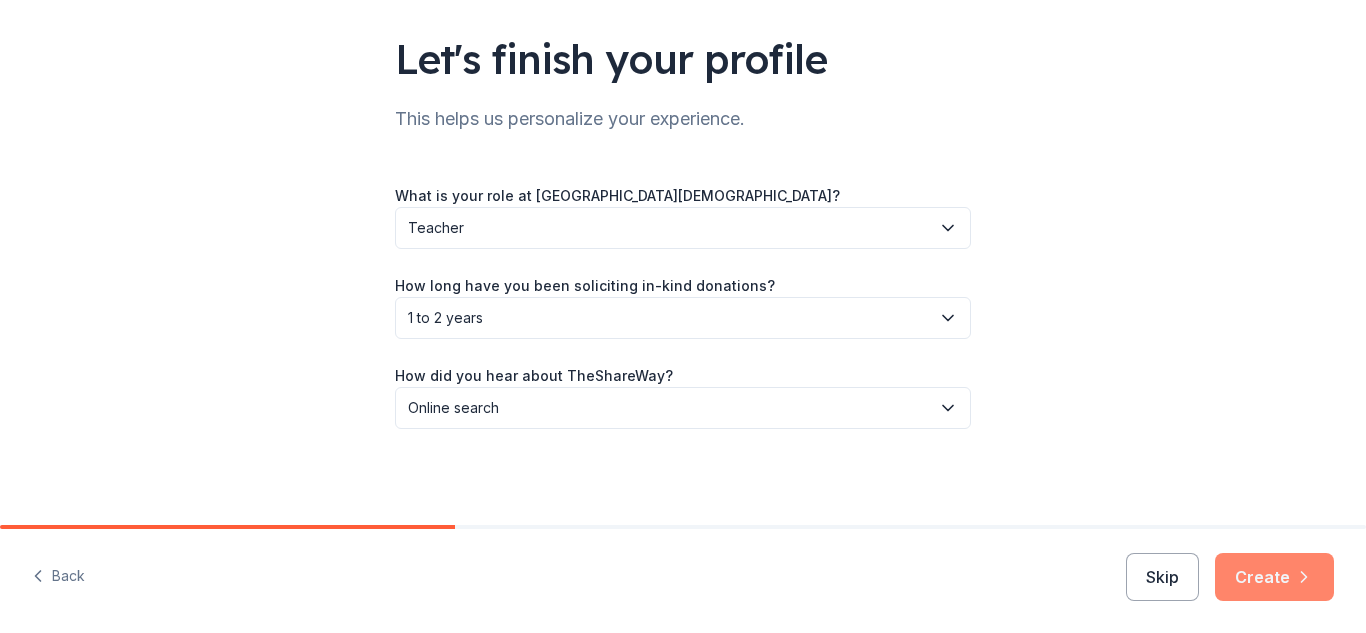 click on "Create" at bounding box center [1274, 577] 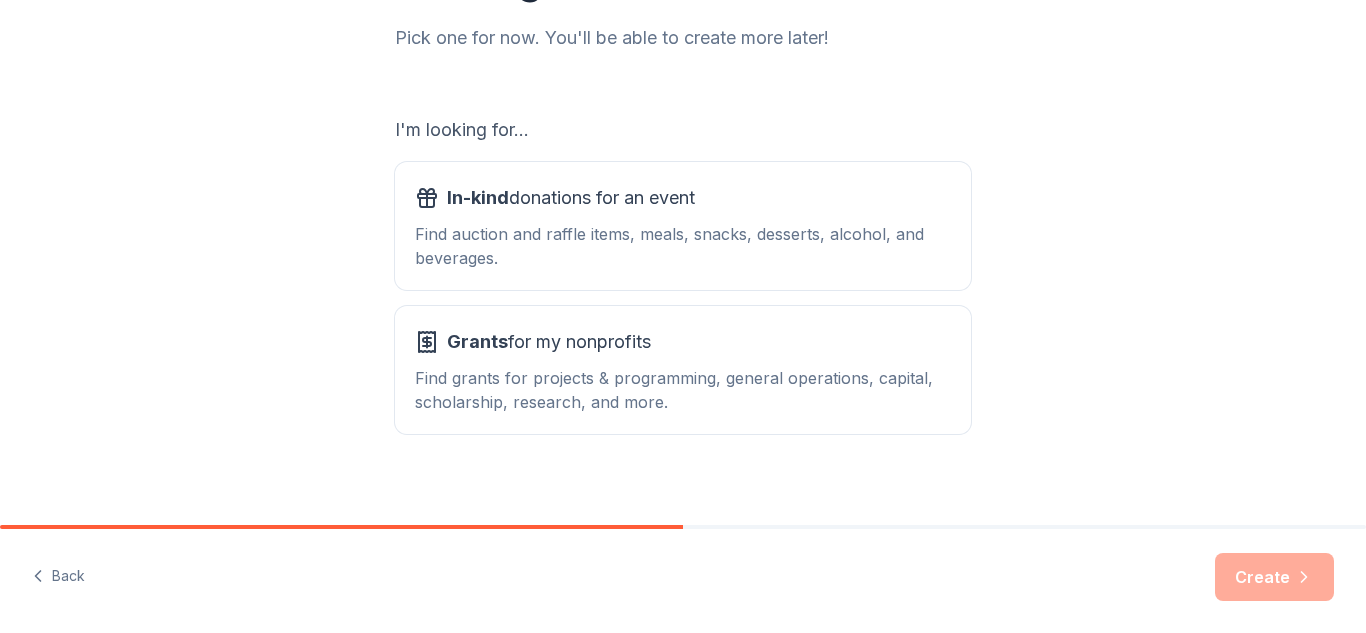 scroll, scrollTop: 282, scrollLeft: 0, axis: vertical 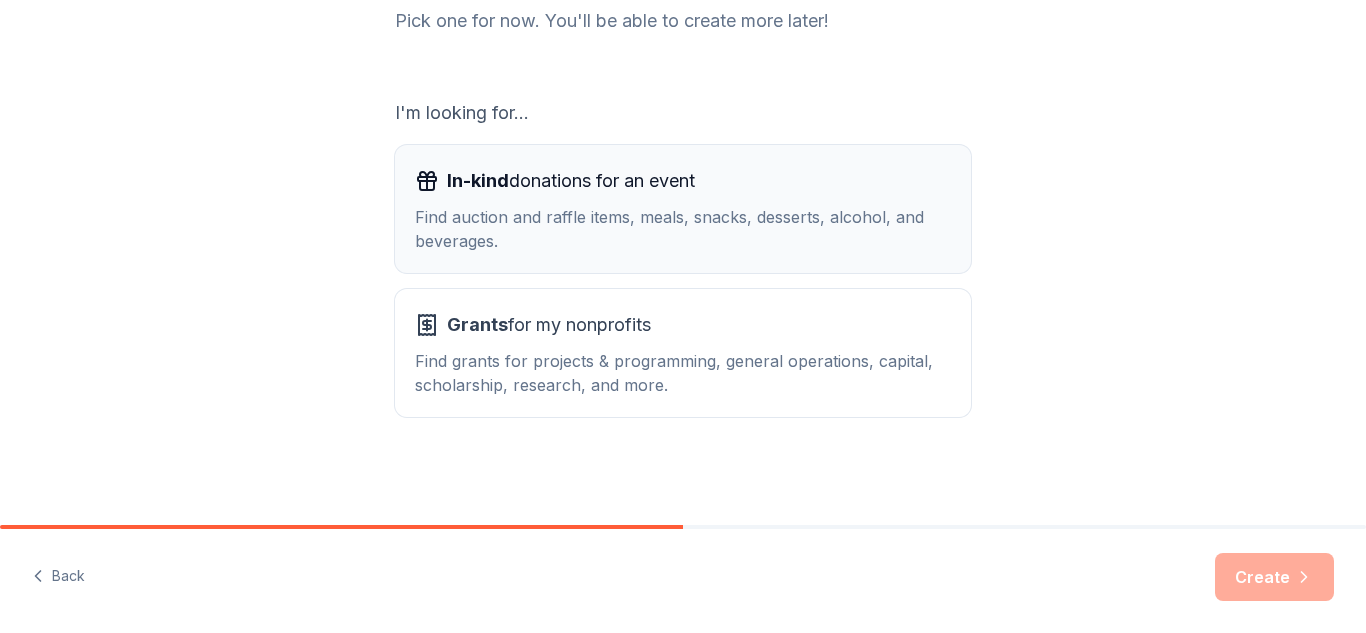 click on "In-kind  donations for an event" at bounding box center (571, 181) 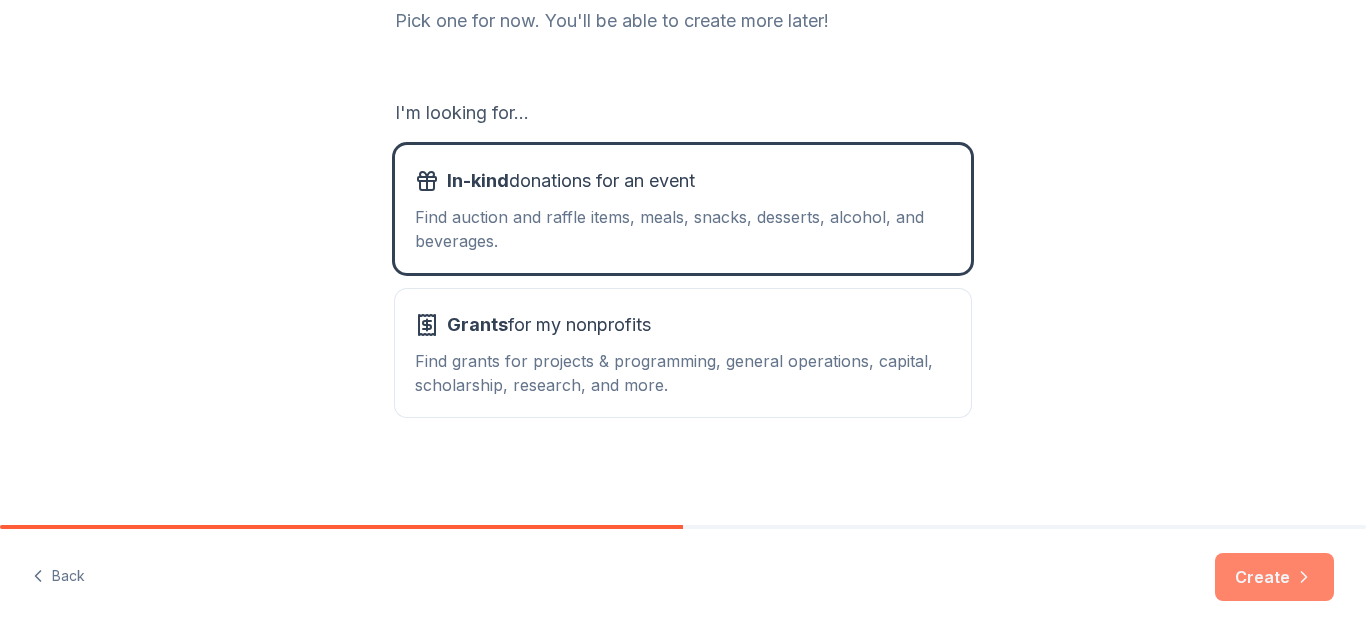 click on "Create" at bounding box center (1274, 577) 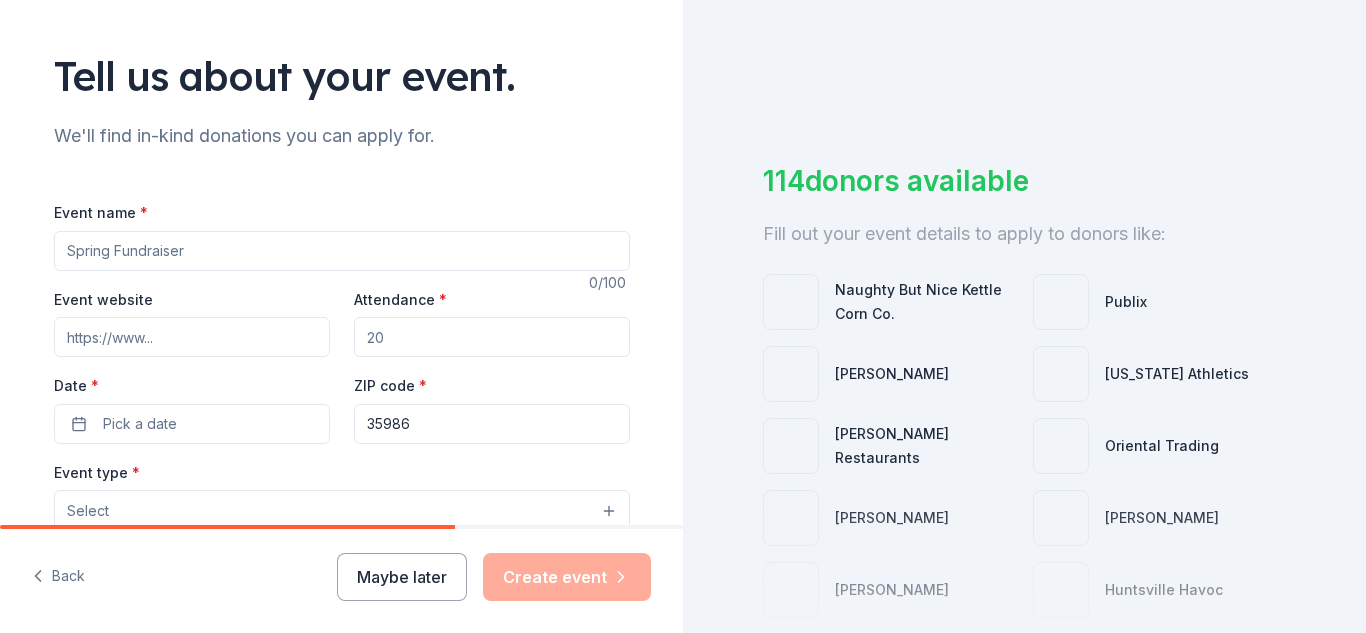 scroll, scrollTop: 120, scrollLeft: 0, axis: vertical 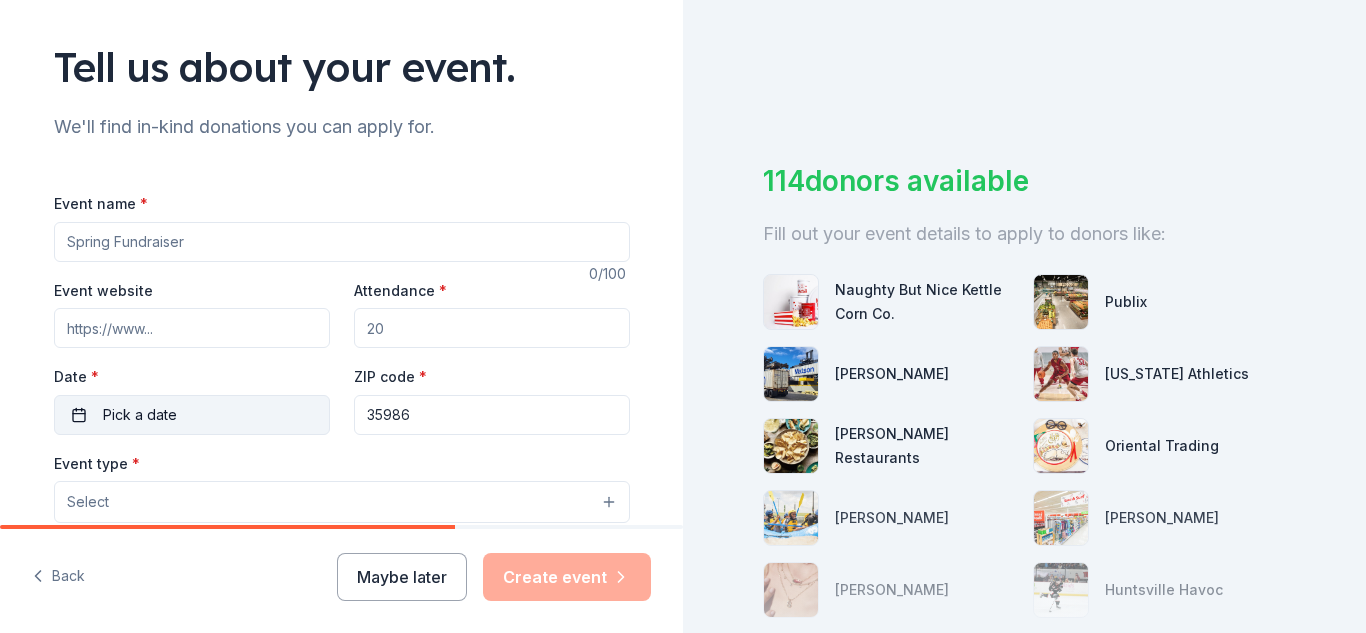 click on "Pick a date" at bounding box center [192, 415] 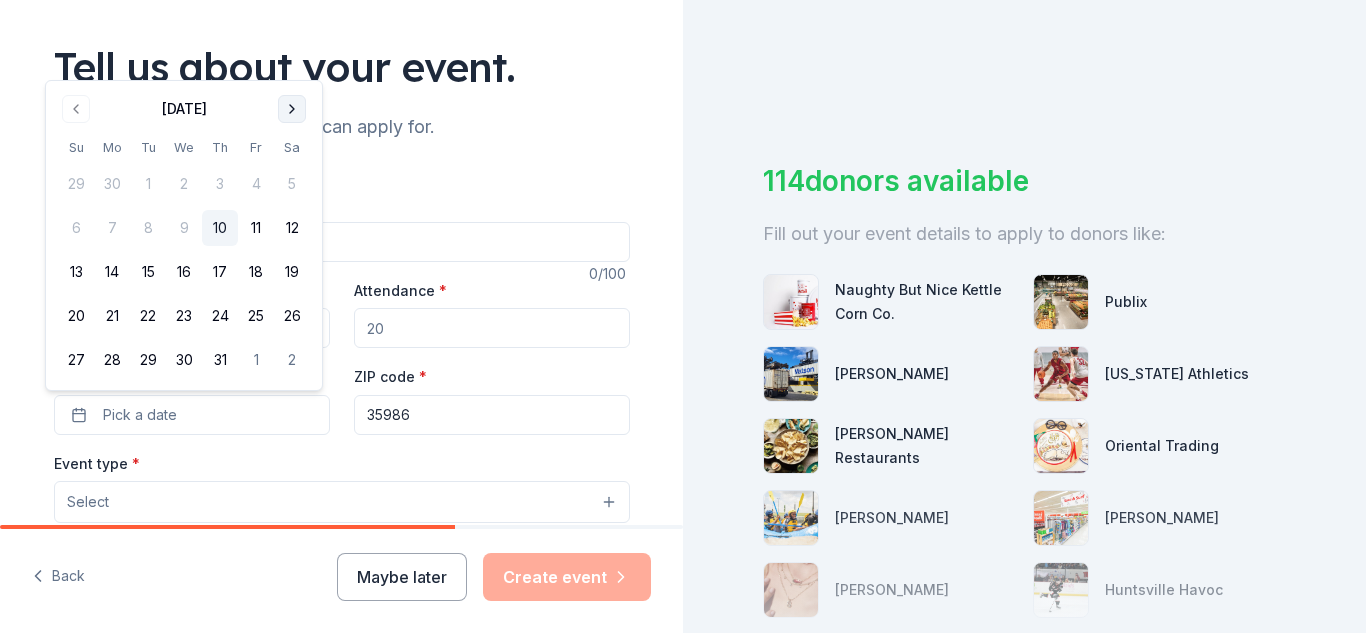 click at bounding box center (292, 109) 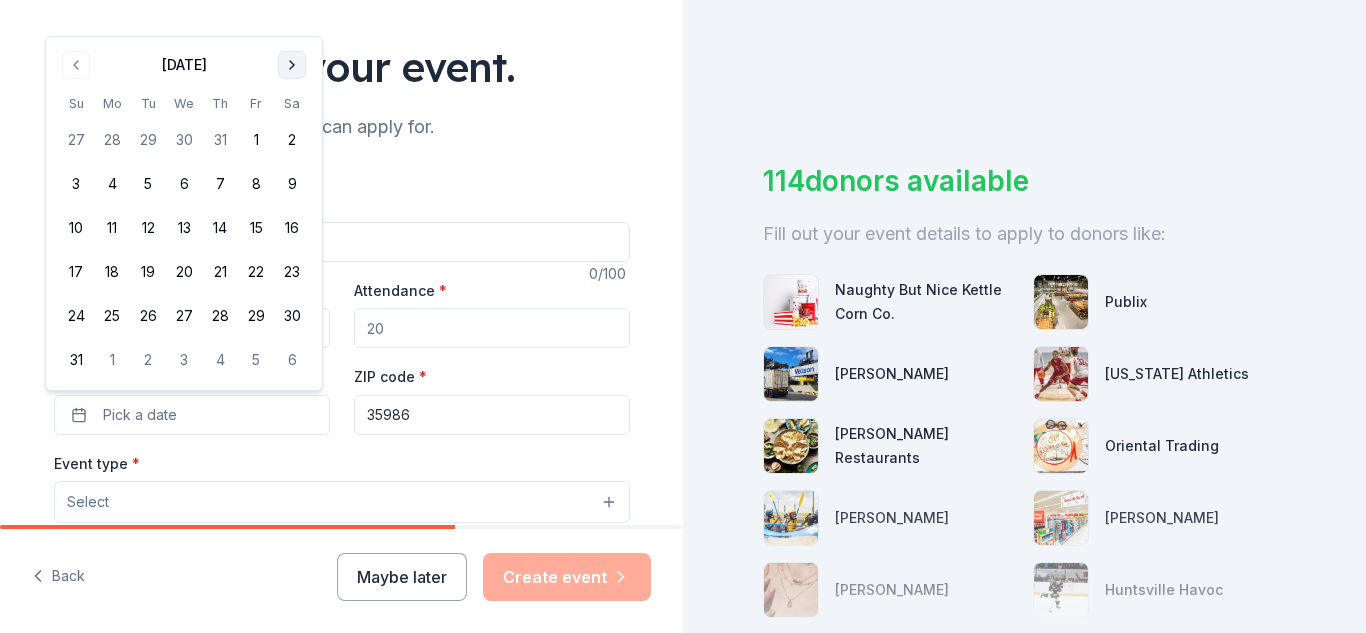 click at bounding box center (292, 65) 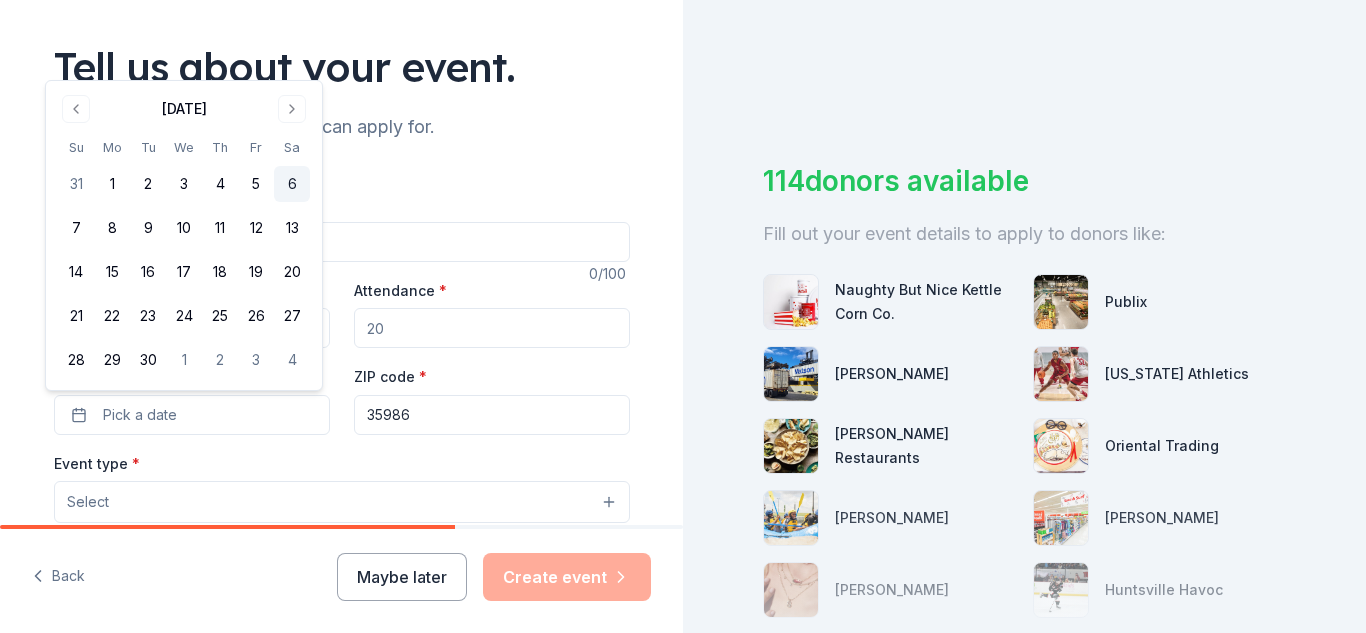click on "6" at bounding box center [292, 184] 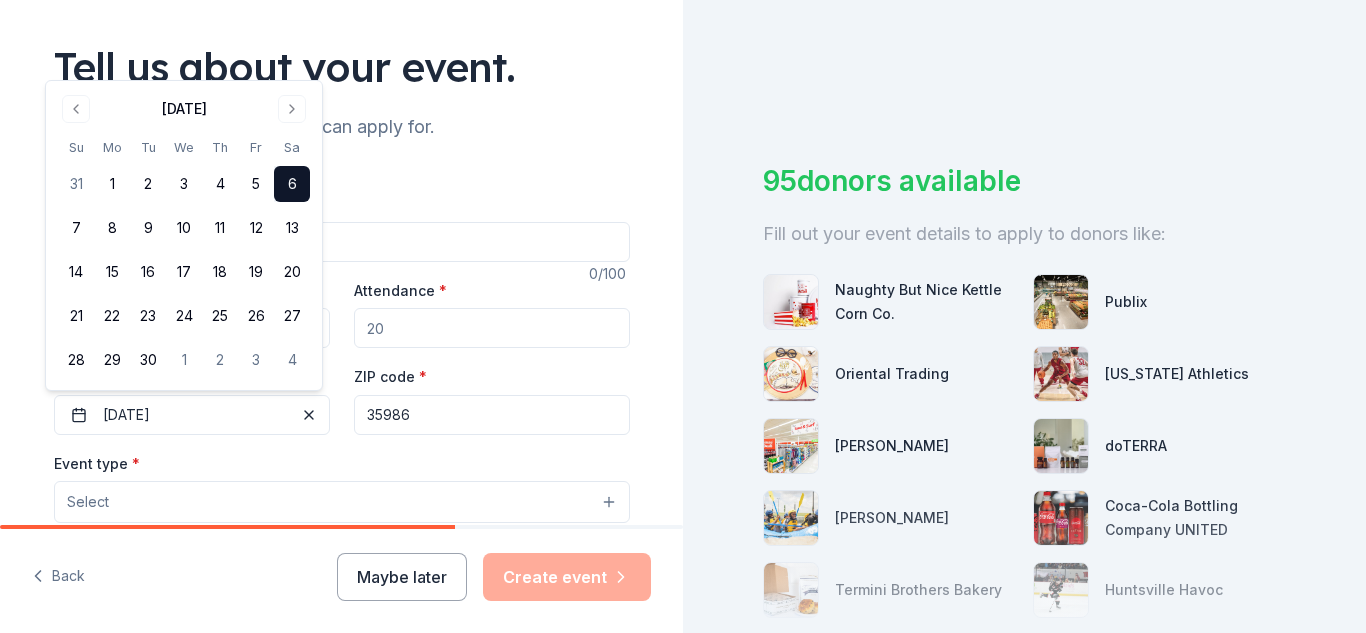 click on "Select" at bounding box center [342, 502] 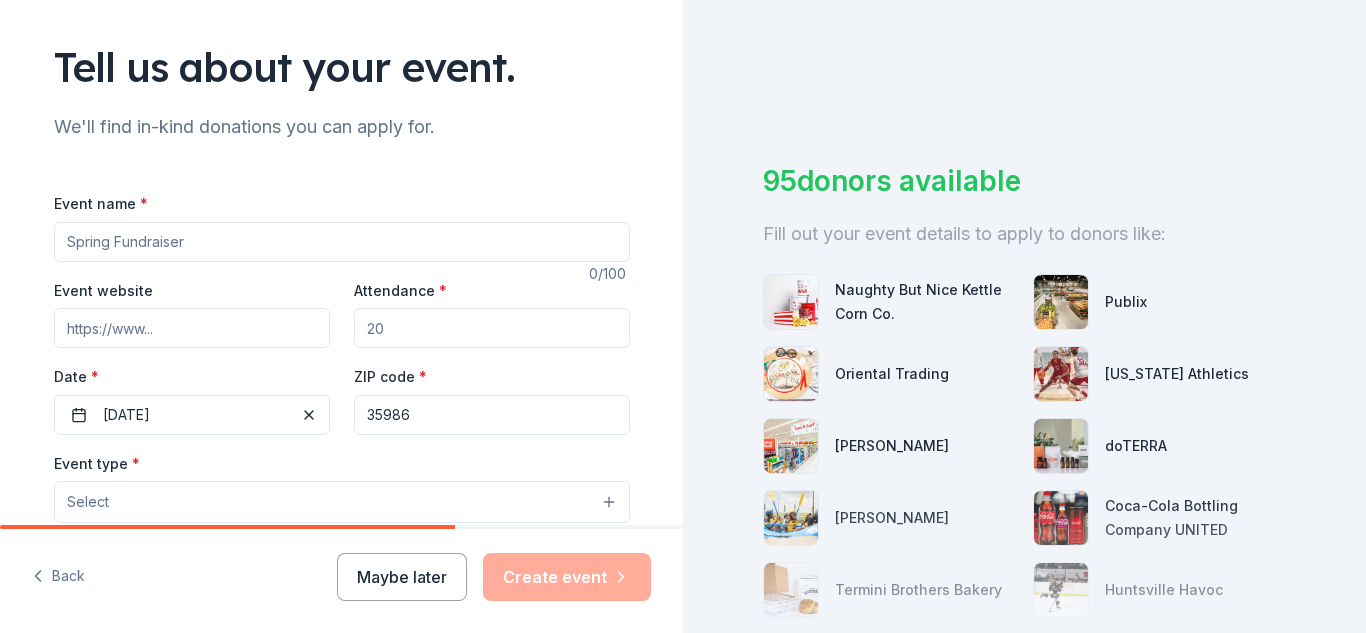 click on "Select" at bounding box center (342, 502) 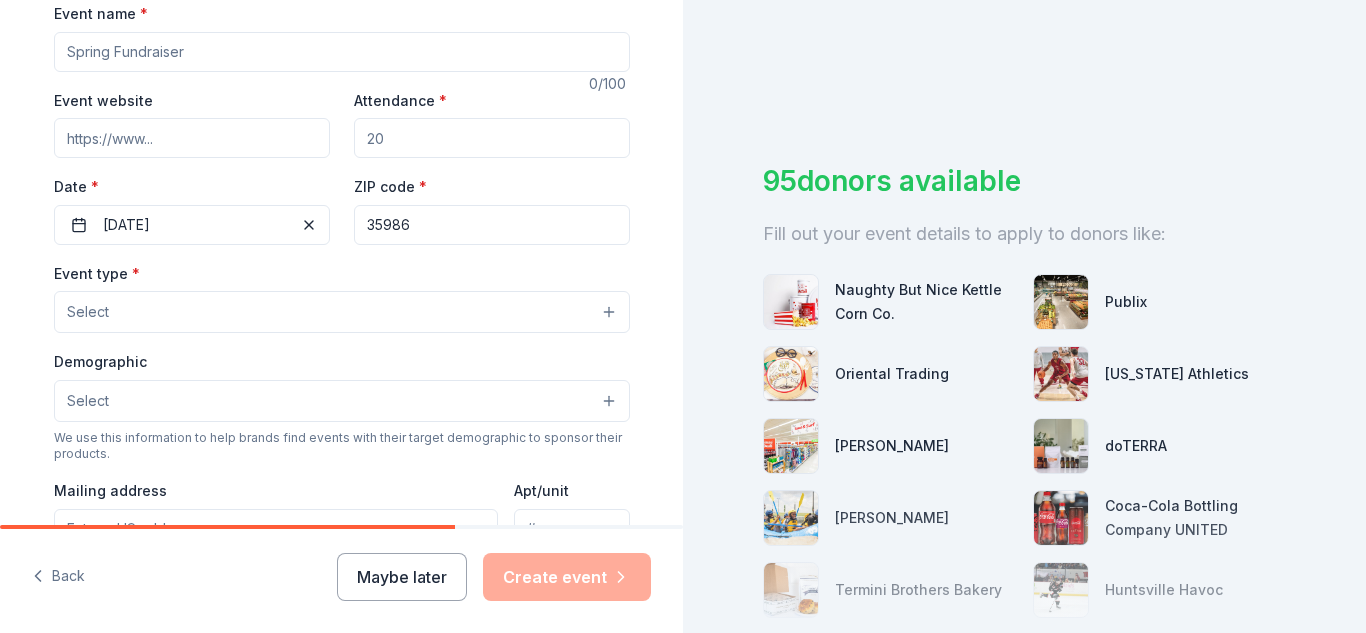 scroll, scrollTop: 320, scrollLeft: 0, axis: vertical 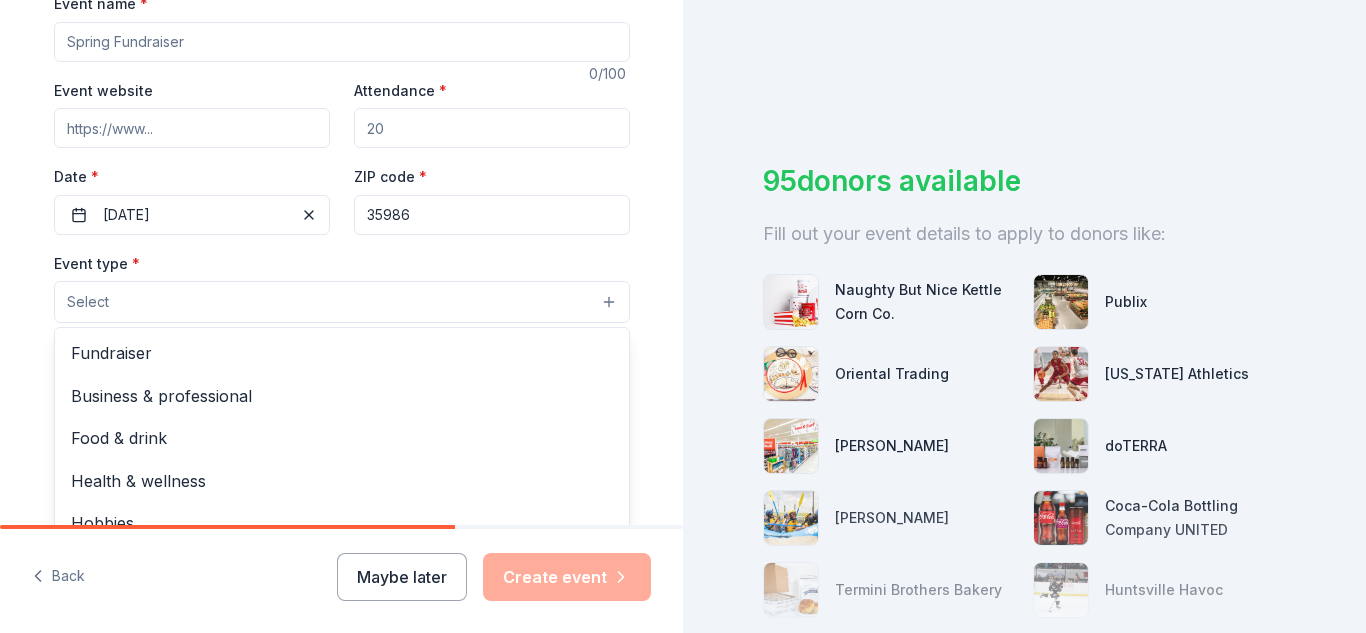click on "Select" at bounding box center [342, 302] 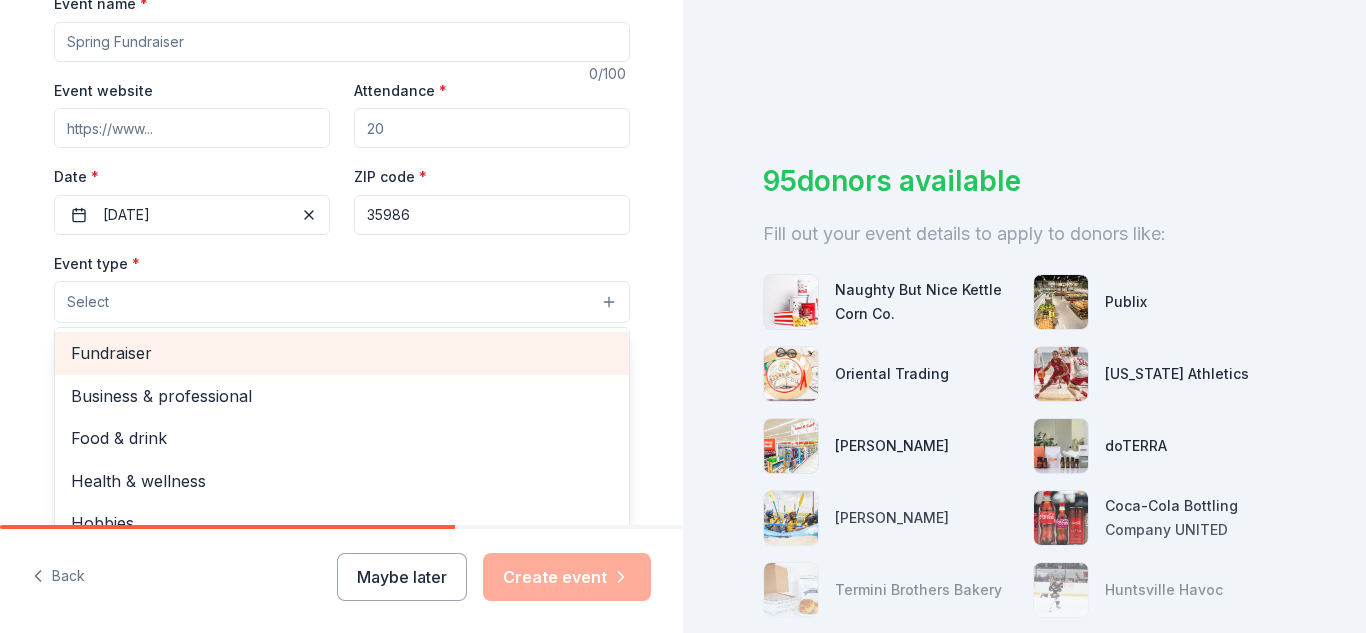 click on "Fundraiser" at bounding box center [342, 353] 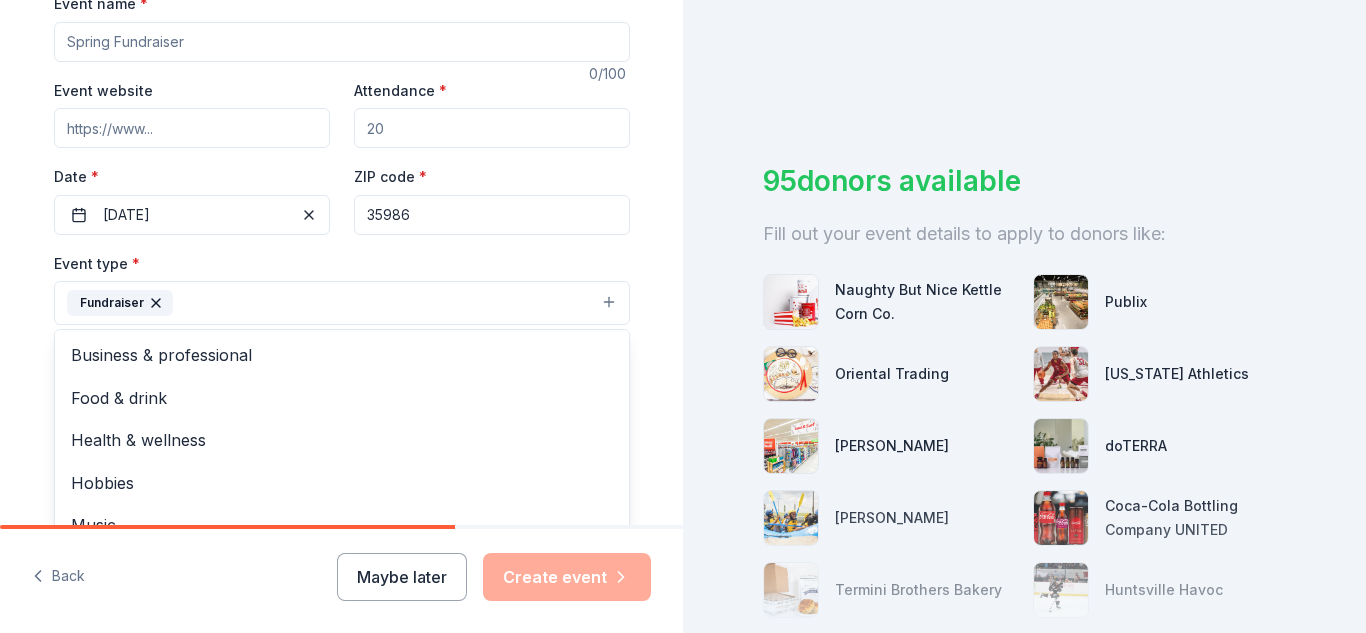 click on "Tell us about your event. We'll find in-kind donations you can apply for. Event name * 0 /100 Event website Attendance * Date * [DATE] ZIP code * 35986 Event type * Fundraiser Business & professional Food & drink Health & wellness Hobbies Music Performing & visual arts Demographic Select We use this information to help brands find events with their target demographic to sponsor their products. Mailing address Apt/unit Description What are you looking for? * Auction & raffle Meals Snacks Desserts Alcohol Beverages Send me reminders Email me reminders of donor application deadlines Recurring event" at bounding box center [341, 346] 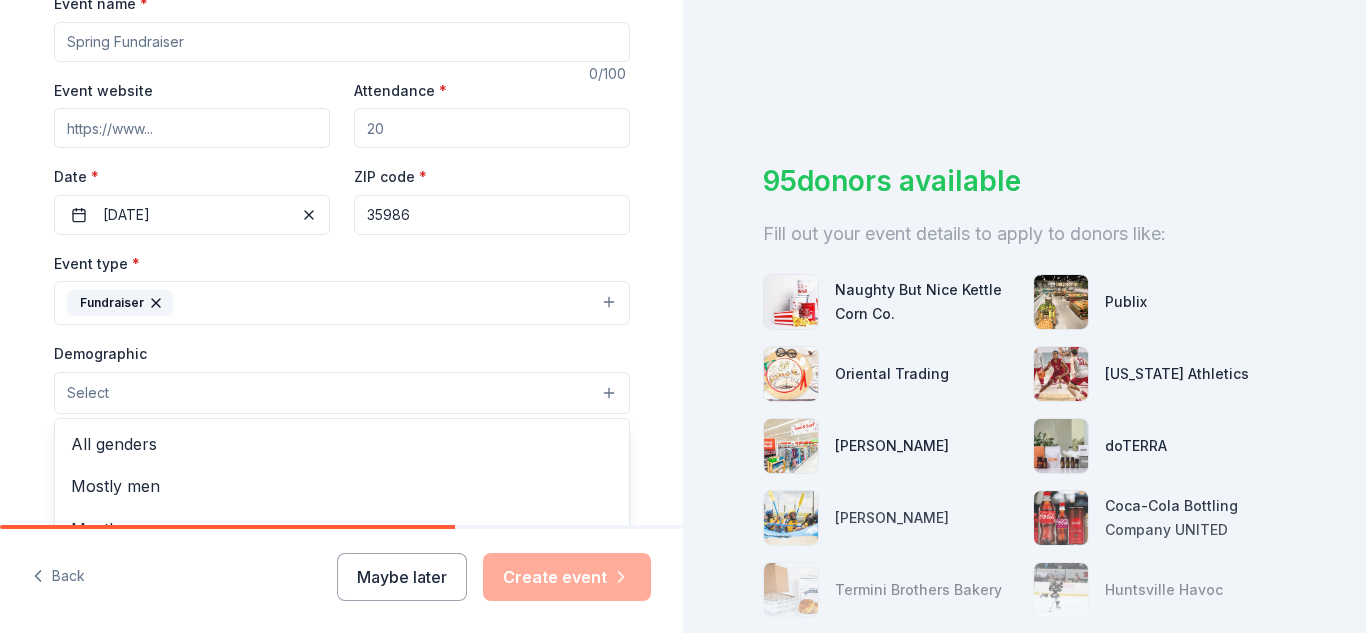 click on "Select" at bounding box center (342, 393) 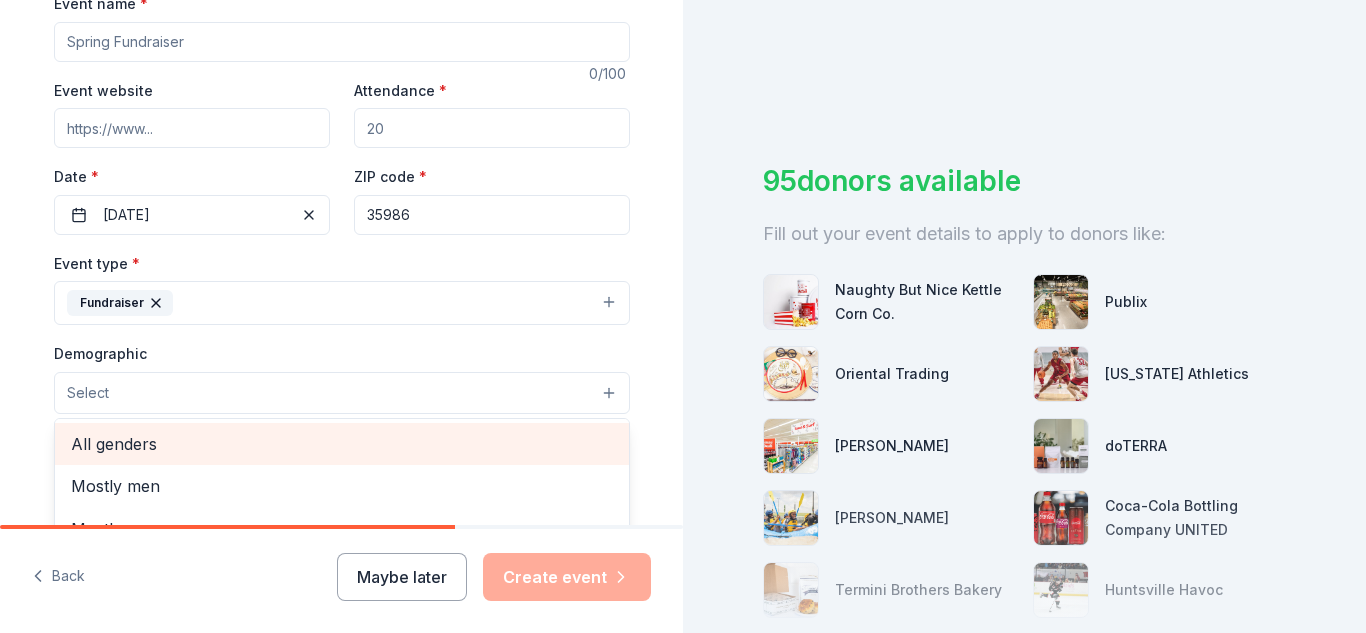 click on "All genders" at bounding box center [342, 444] 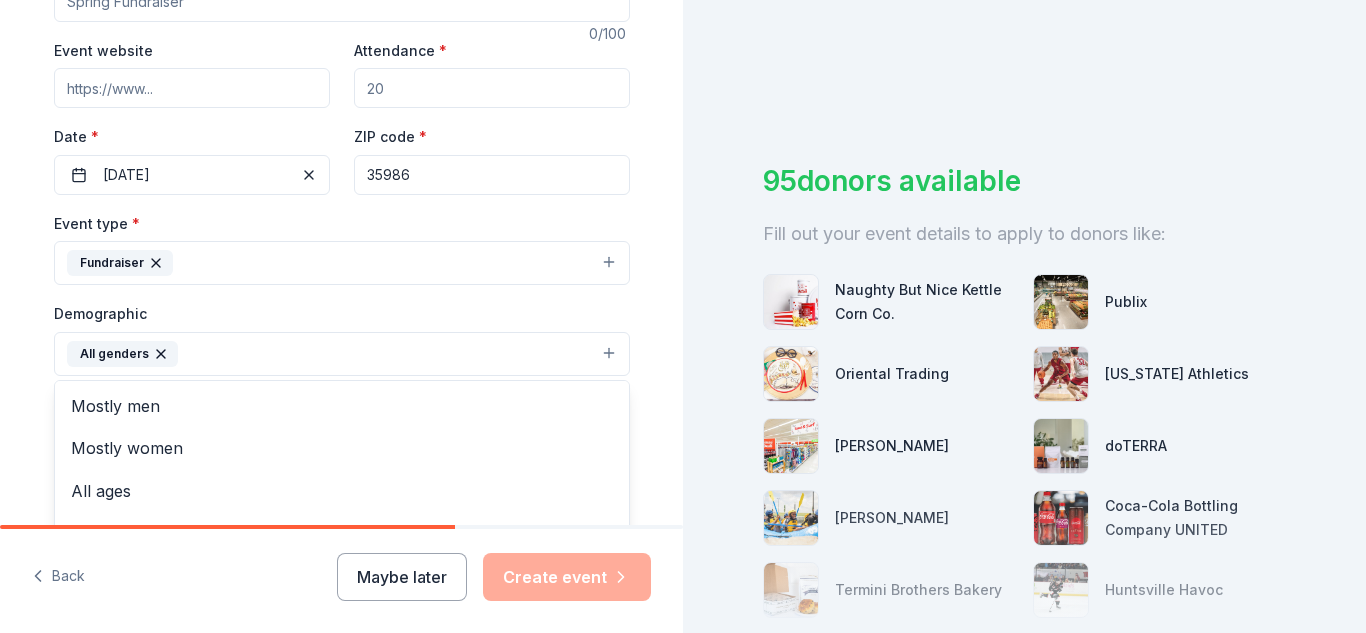 scroll, scrollTop: 493, scrollLeft: 0, axis: vertical 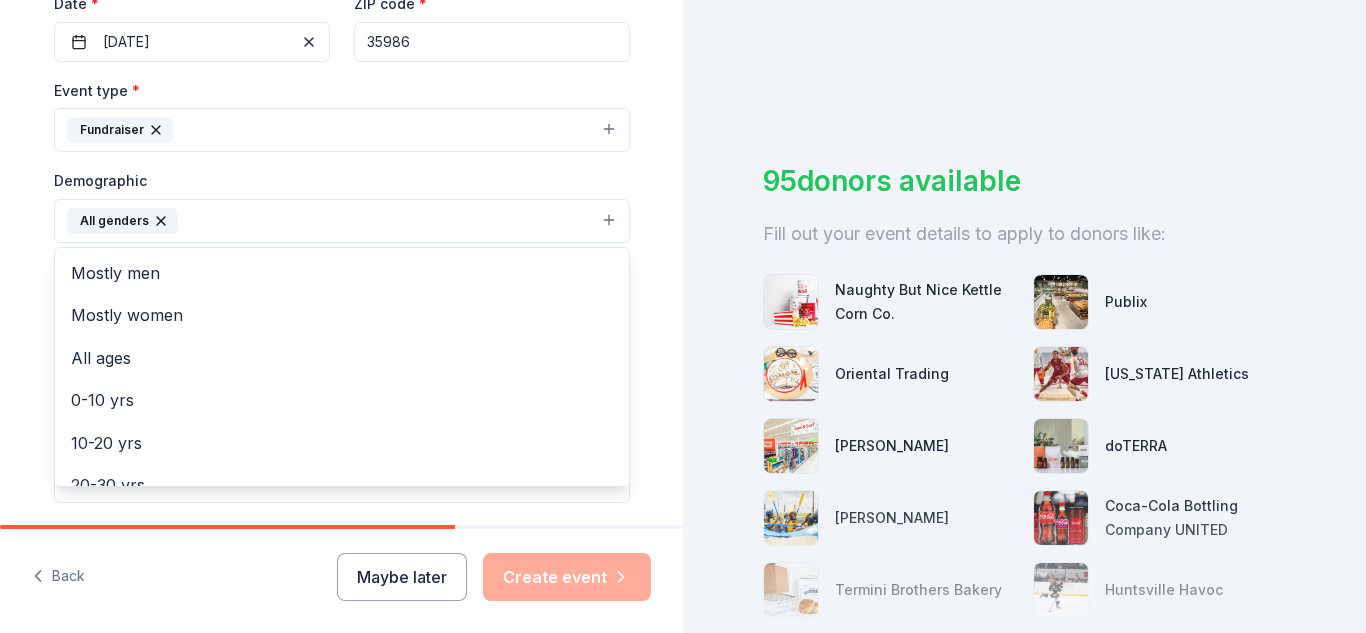 click on "Tell us about your event. We'll find in-kind donations you can apply for. Event name * 0 /100 Event website Attendance * Date * [DATE] ZIP code * 35986 Event type * Fundraiser Demographic All genders Mostly men Mostly women All ages [DEMOGRAPHIC_DATA] yrs 10-20 yrs 20-30 yrs 30-40 yrs 40-50 yrs 50-60 yrs 60-70 yrs 70-80 yrs 80+ yrs We use this information to help brands find events with their target demographic to sponsor their products. Mailing address Apt/unit Description What are you looking for? * Auction & raffle Meals Snacks Desserts Alcohol Beverages Send me reminders Email me reminders of donor application deadlines Recurring event" at bounding box center (341, 174) 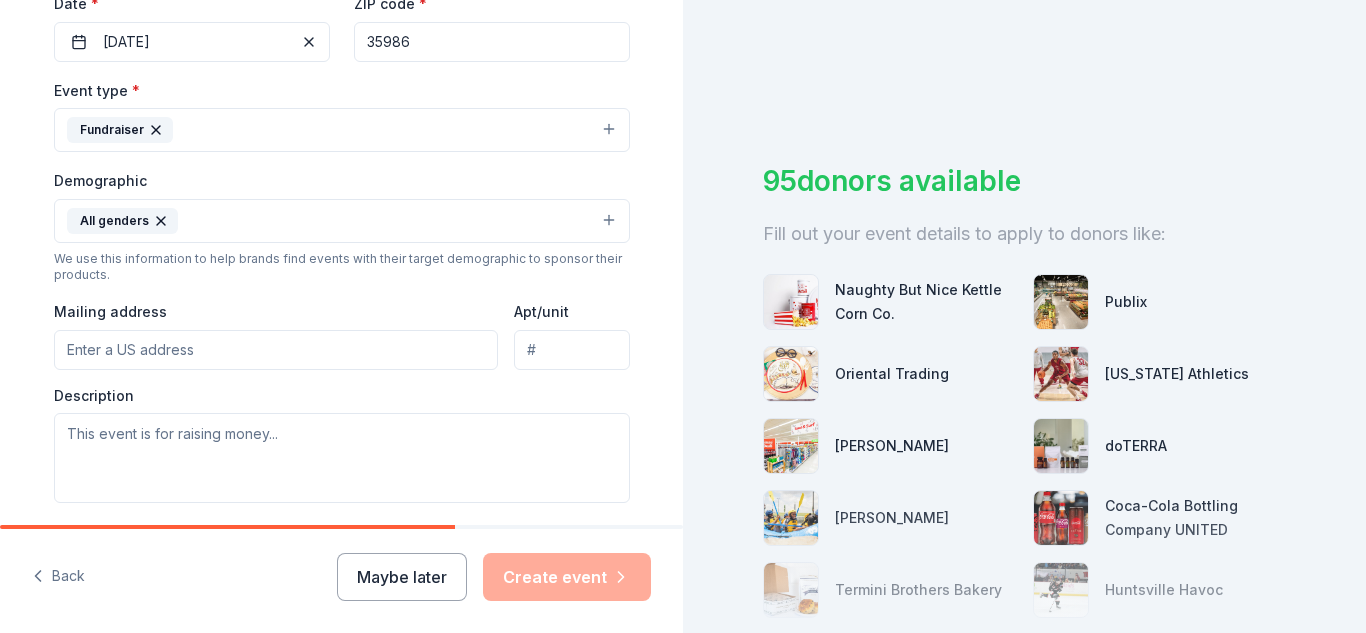 click on "Mailing address" at bounding box center (276, 350) 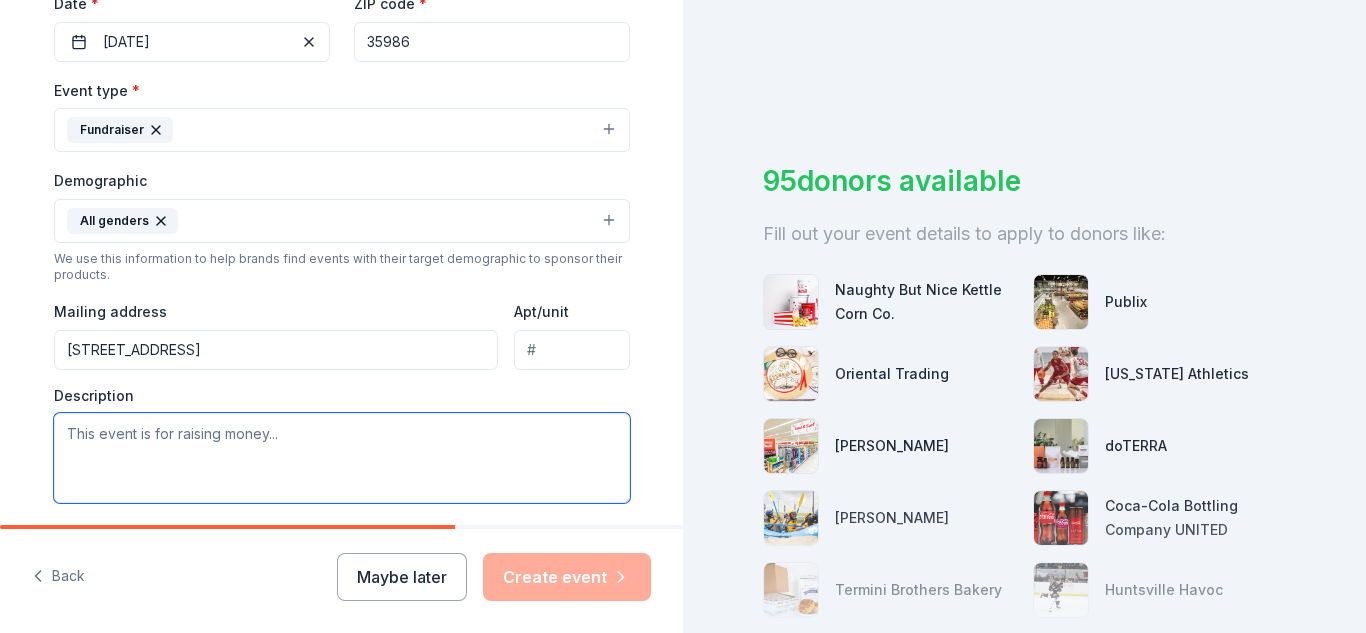 click at bounding box center (342, 458) 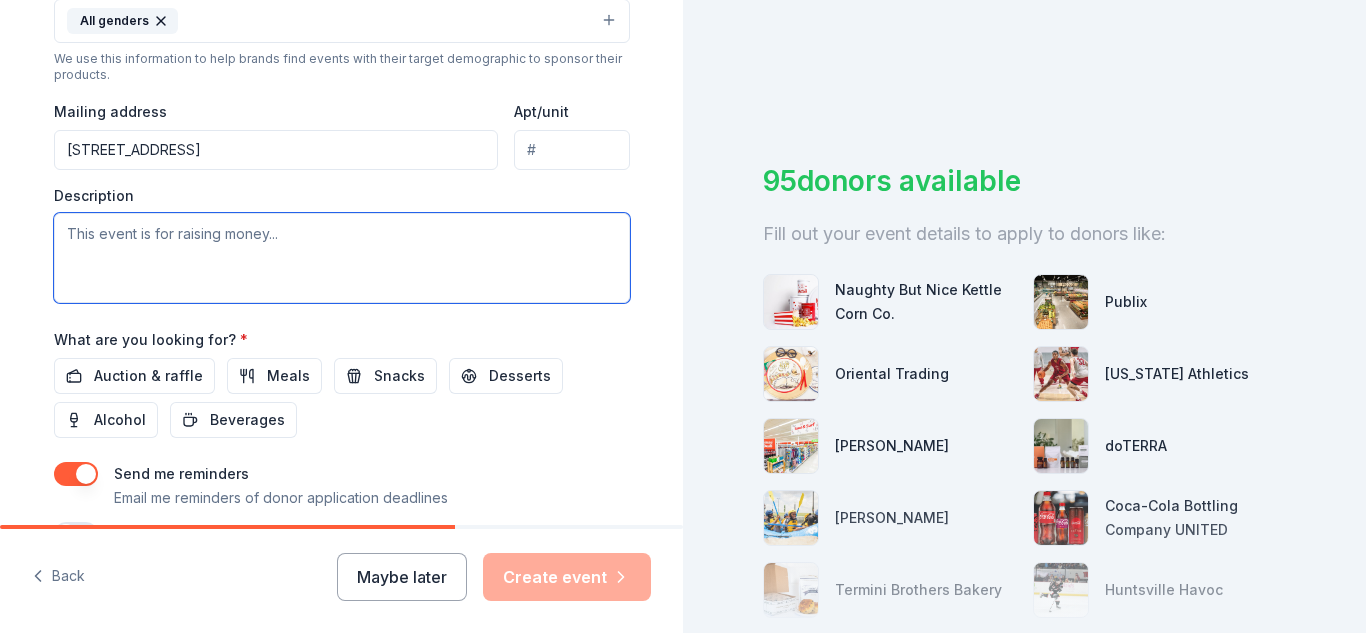scroll, scrollTop: 733, scrollLeft: 0, axis: vertical 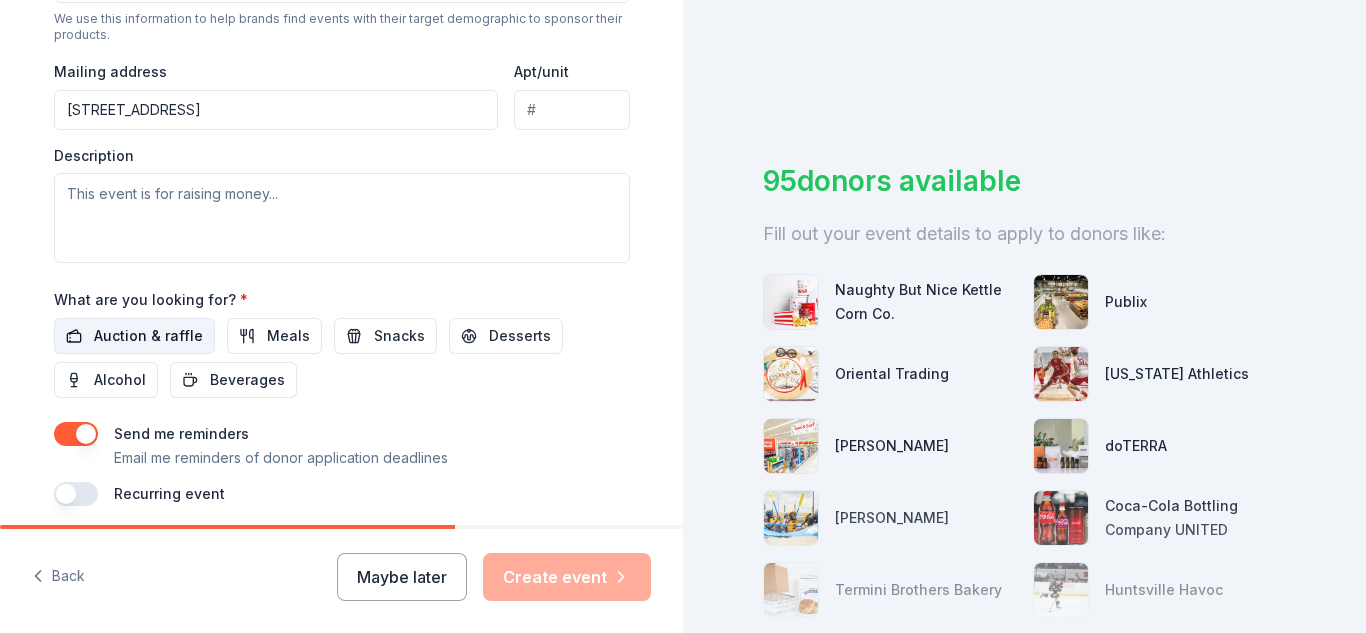 click on "Auction & raffle" at bounding box center (148, 336) 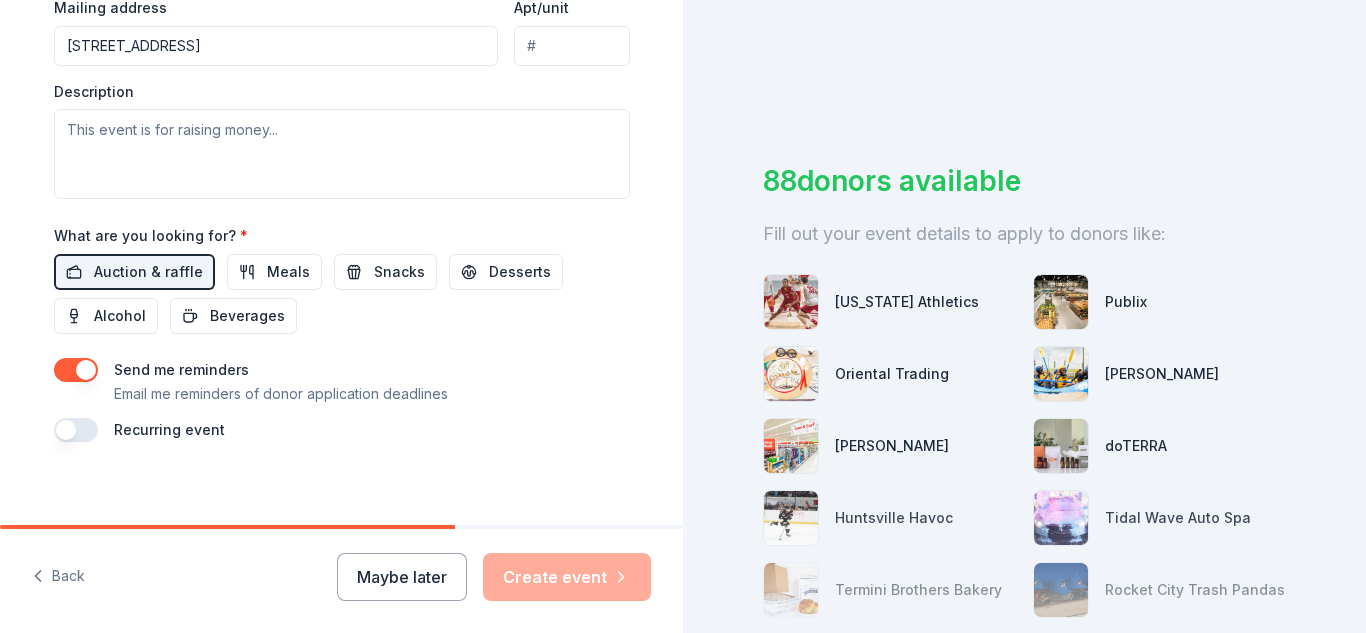 scroll, scrollTop: 810, scrollLeft: 0, axis: vertical 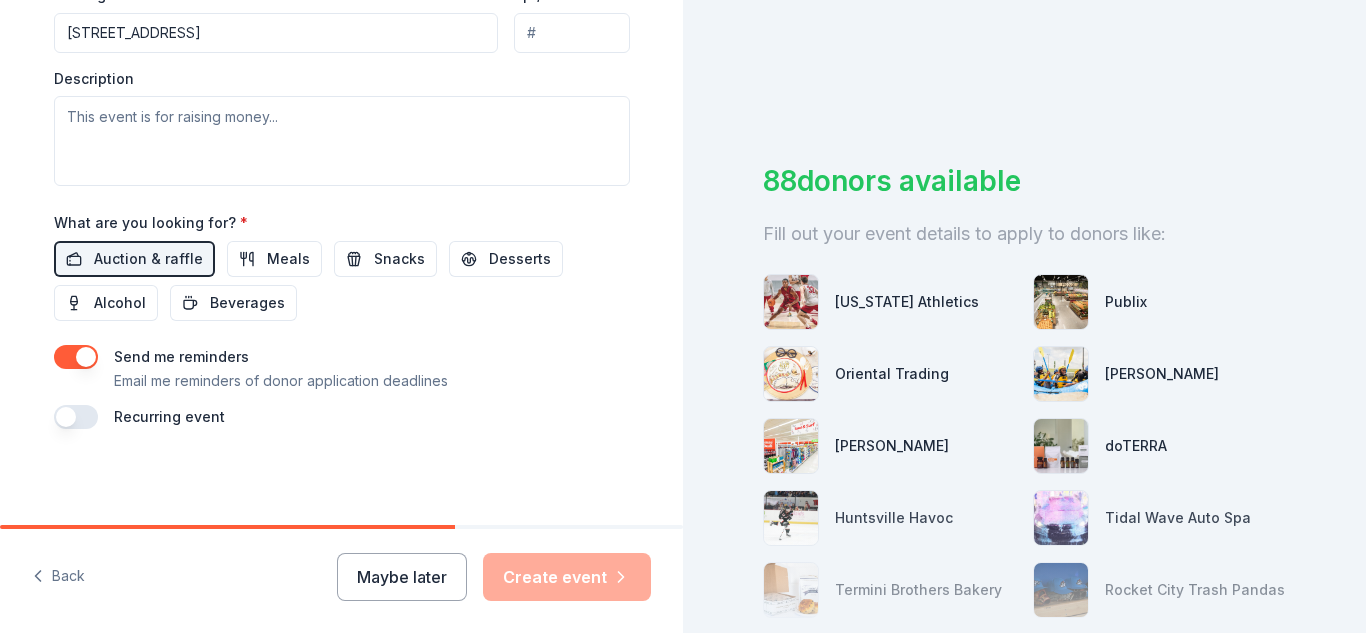 click on "Maybe later Create event" at bounding box center [494, 577] 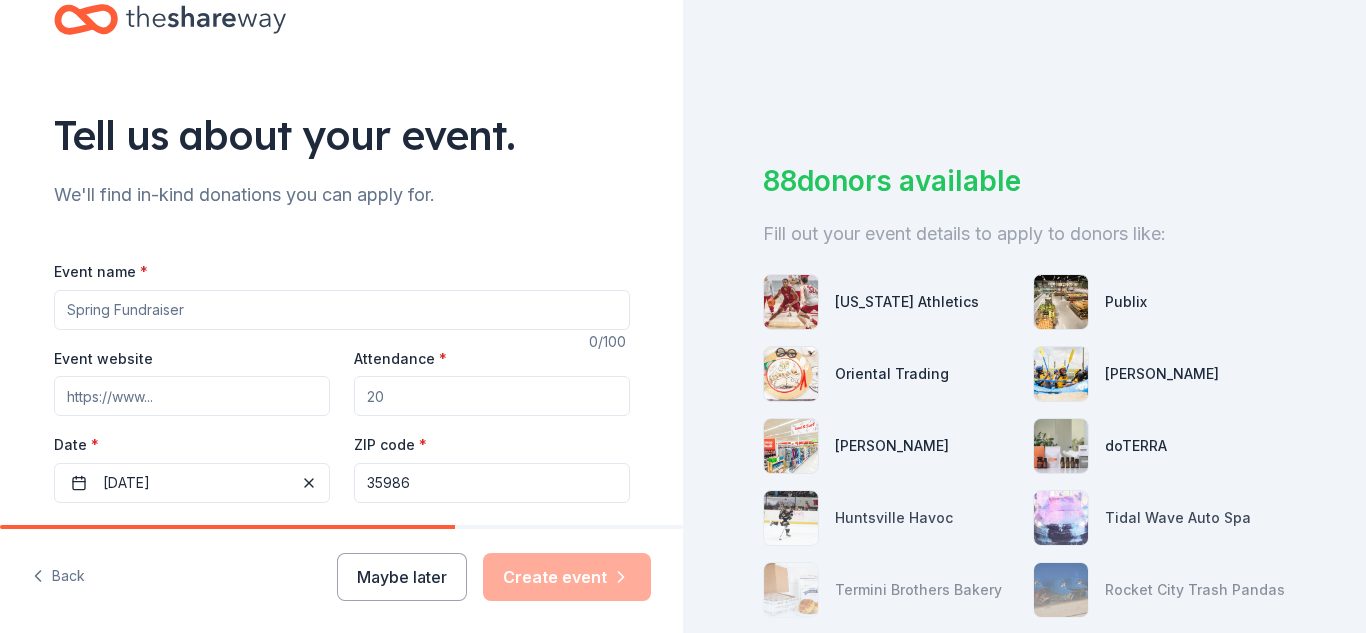 scroll, scrollTop: 50, scrollLeft: 0, axis: vertical 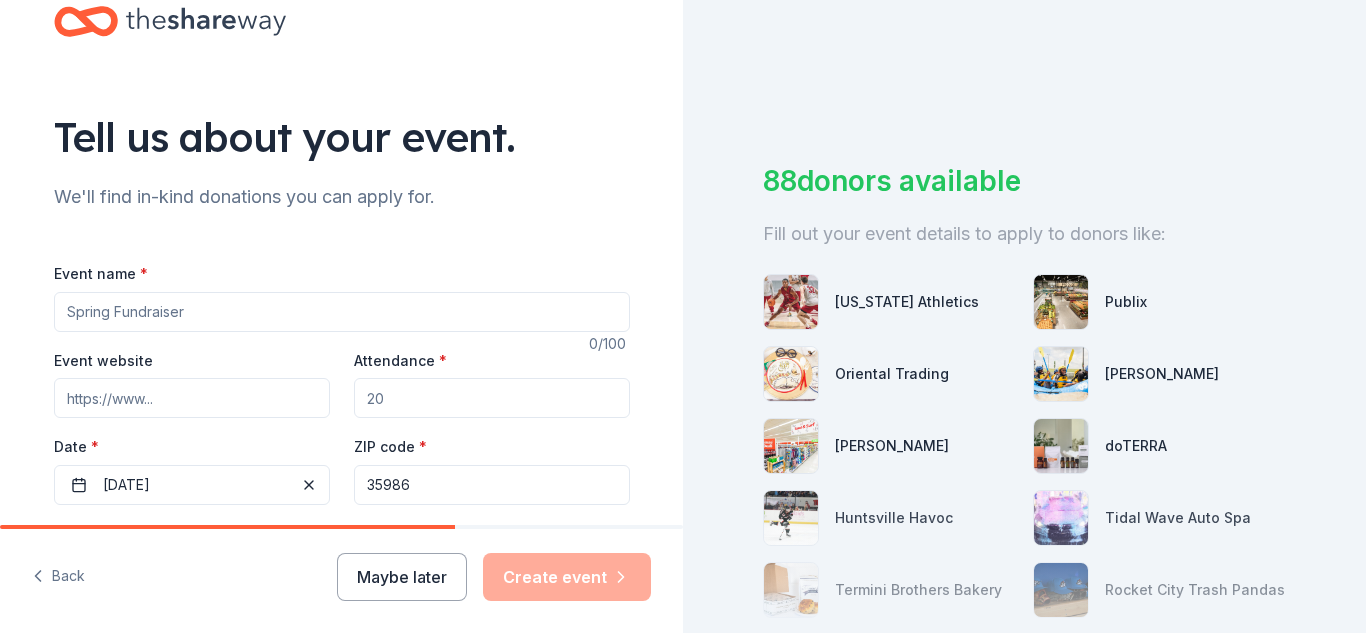 drag, startPoint x: 98, startPoint y: 312, endPoint x: 0, endPoint y: 314, distance: 98.02041 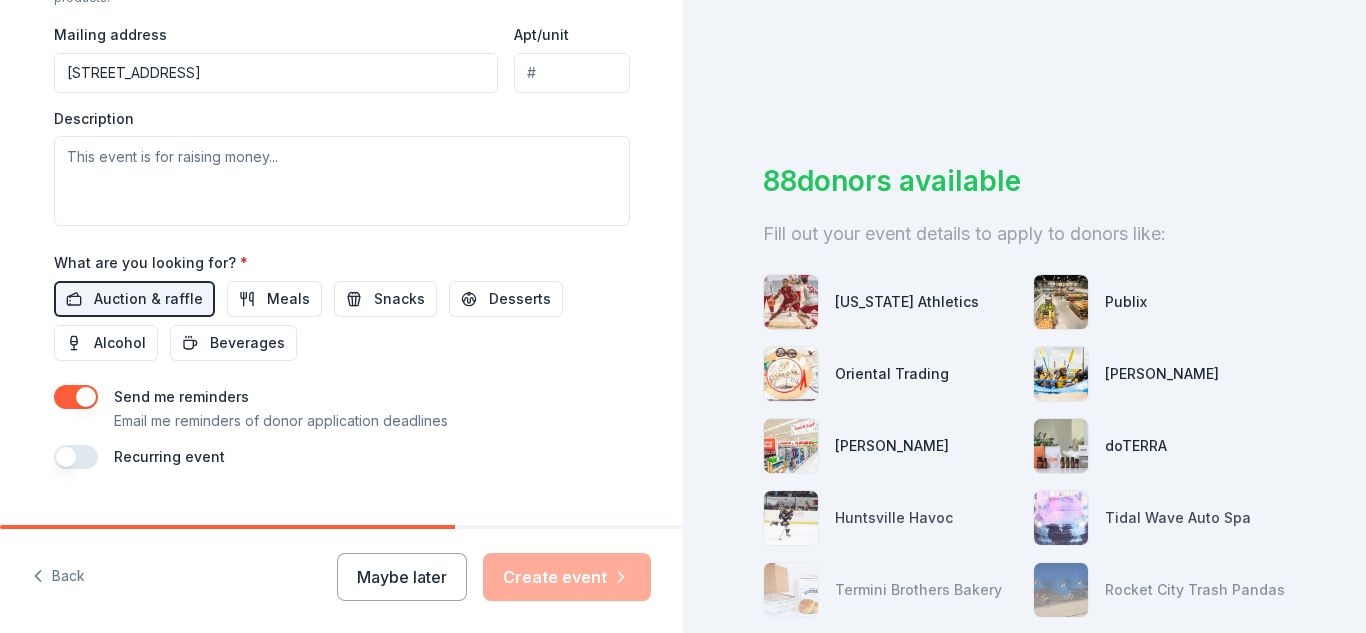 scroll, scrollTop: 810, scrollLeft: 0, axis: vertical 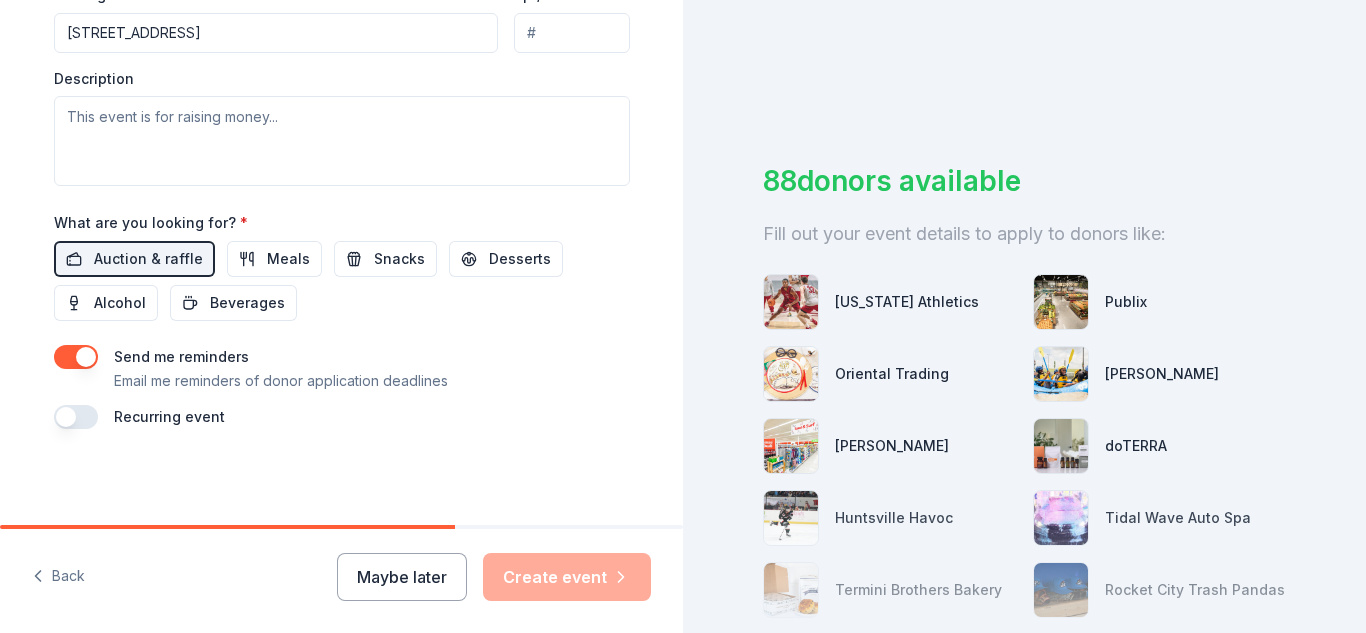 type on "fall fundraiser" 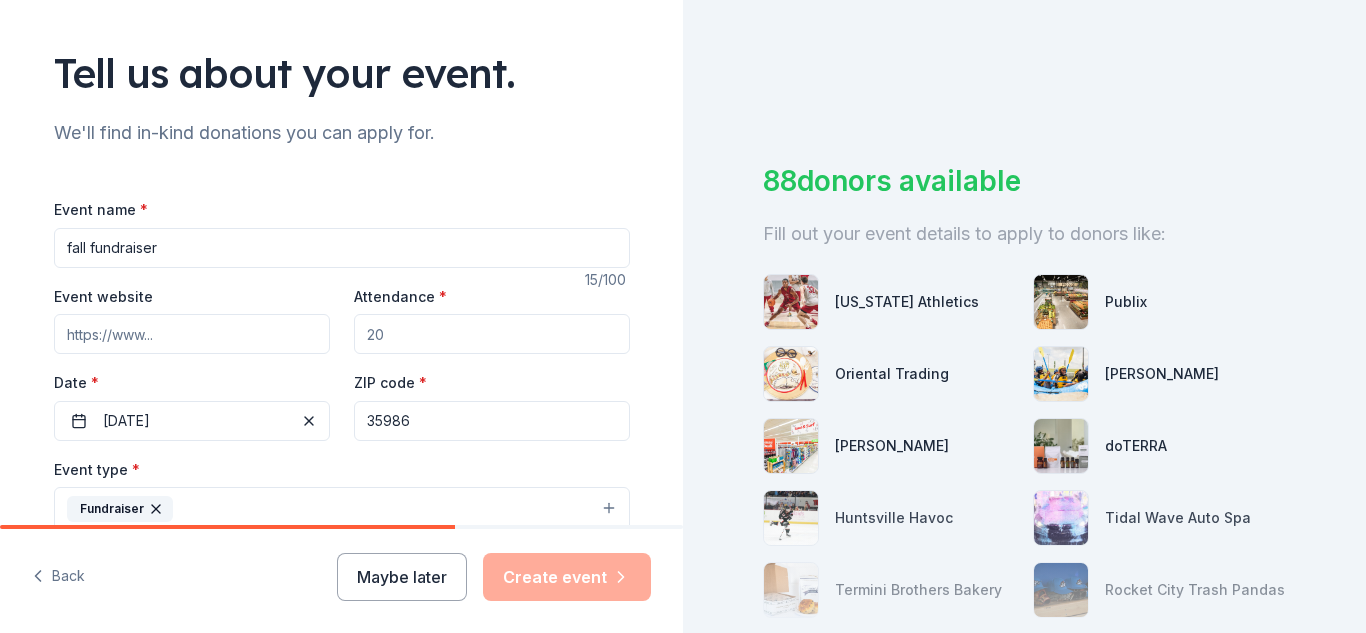 scroll, scrollTop: 0, scrollLeft: 0, axis: both 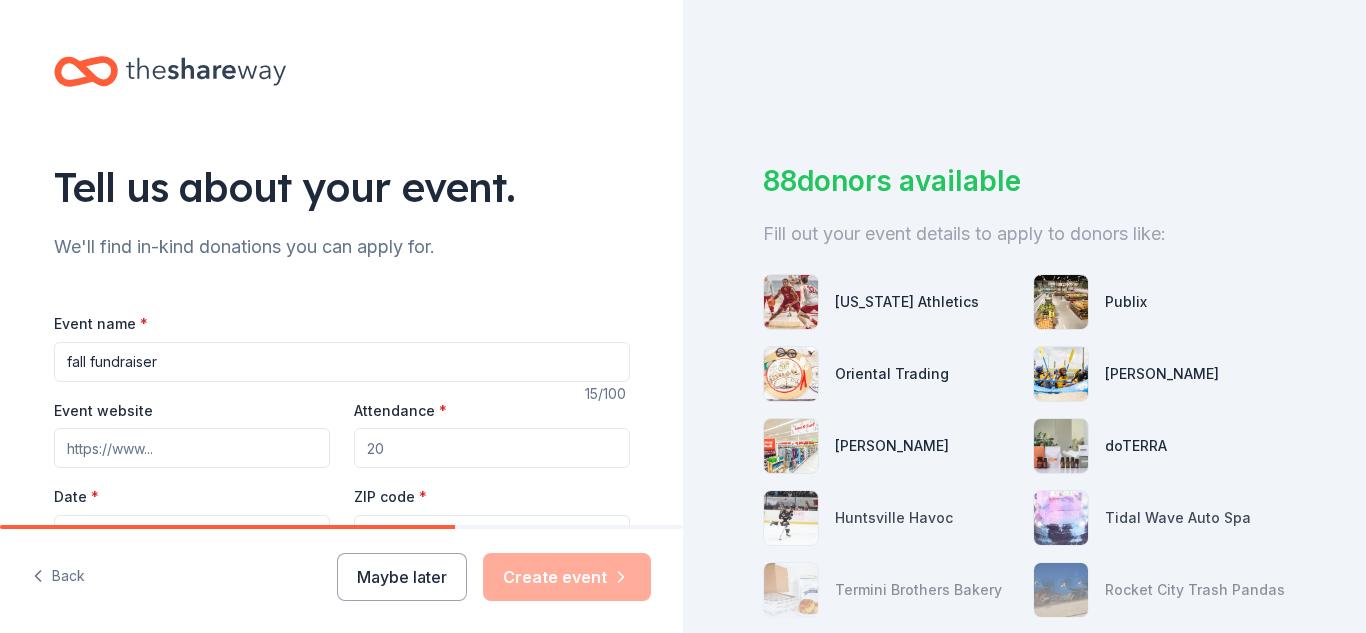 click on "[US_STATE] Athletics" at bounding box center (907, 302) 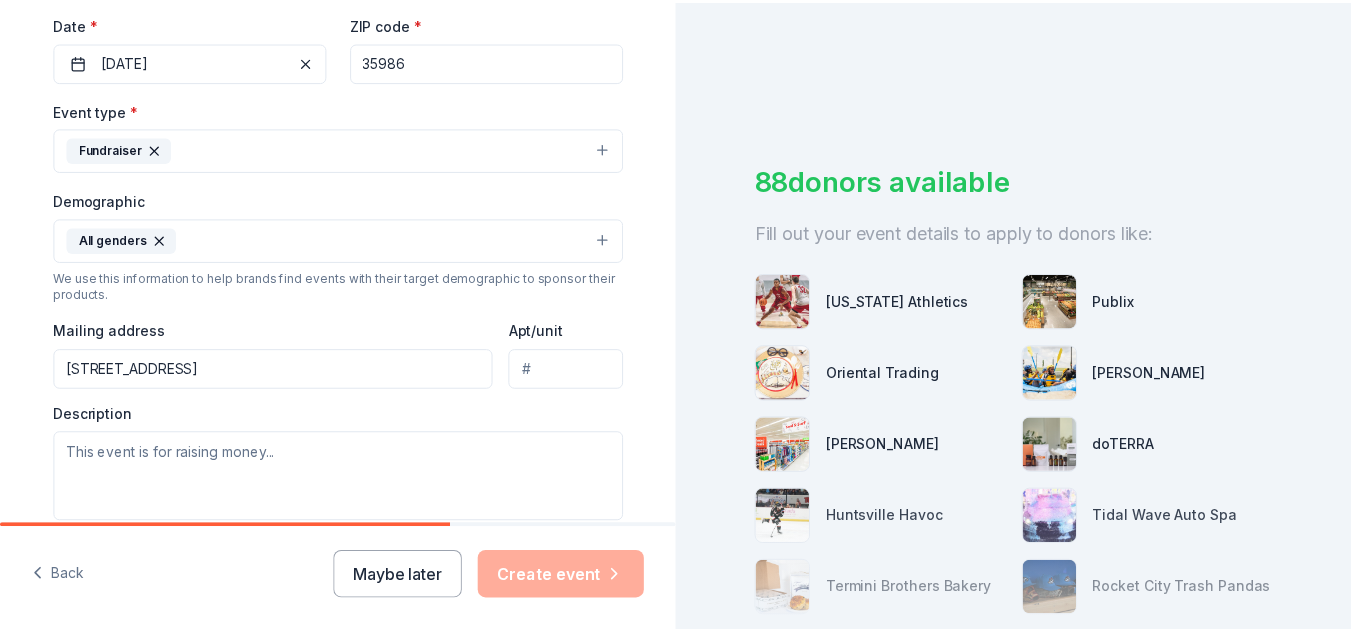 scroll, scrollTop: 480, scrollLeft: 0, axis: vertical 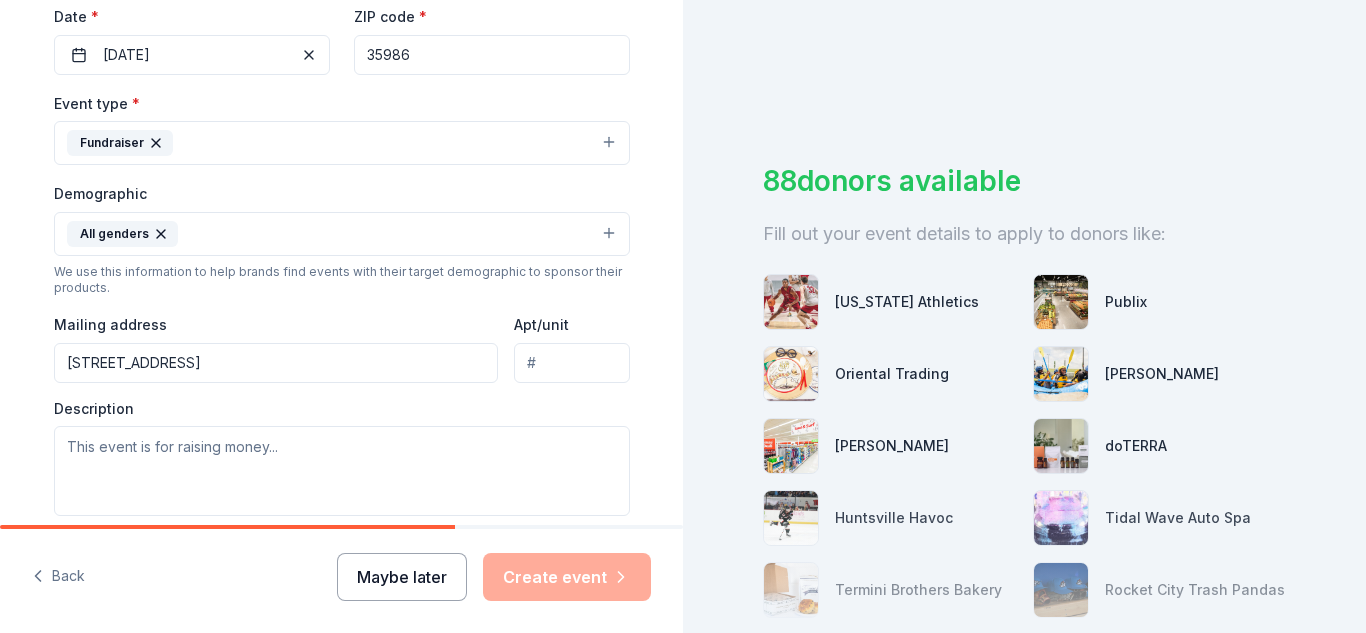 click on "Maybe later" at bounding box center [402, 577] 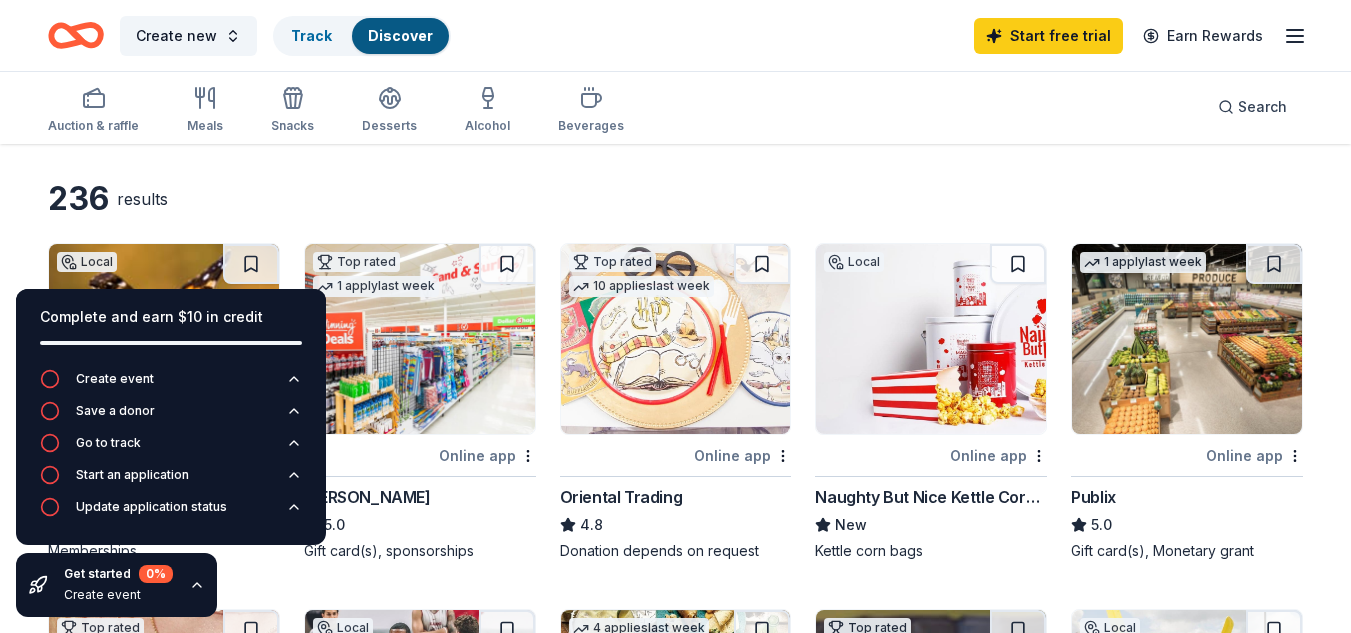 scroll, scrollTop: 0, scrollLeft: 0, axis: both 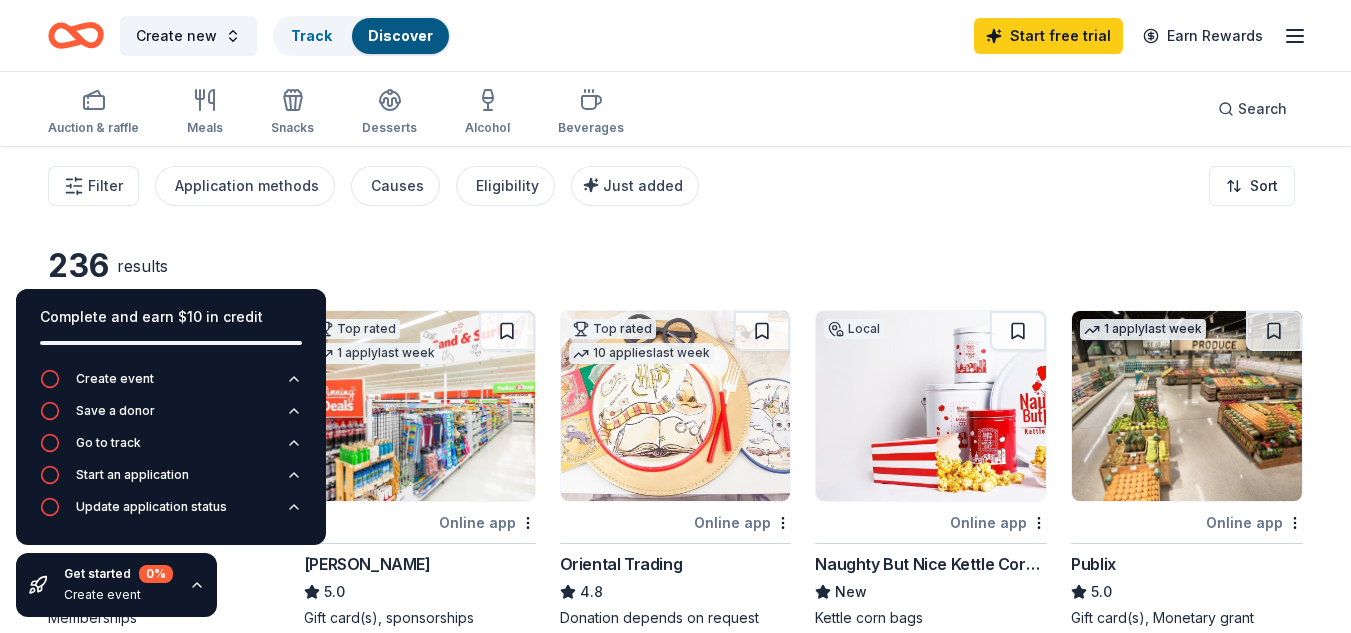 click 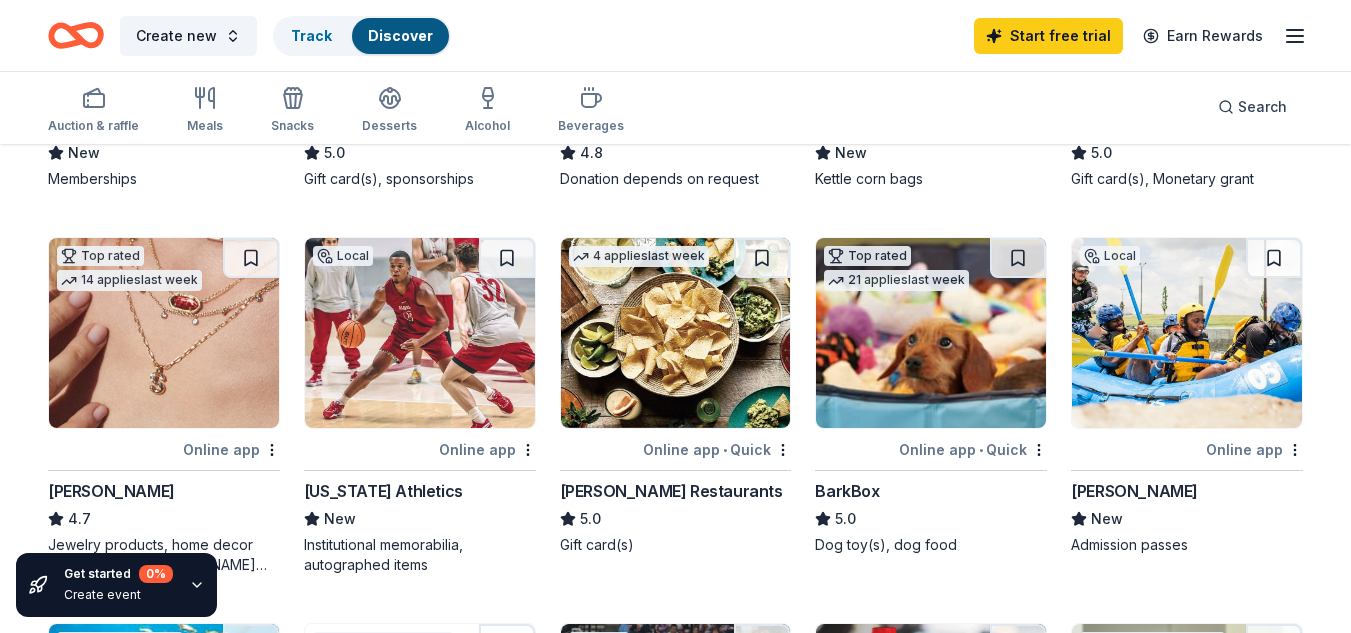 scroll, scrollTop: 493, scrollLeft: 0, axis: vertical 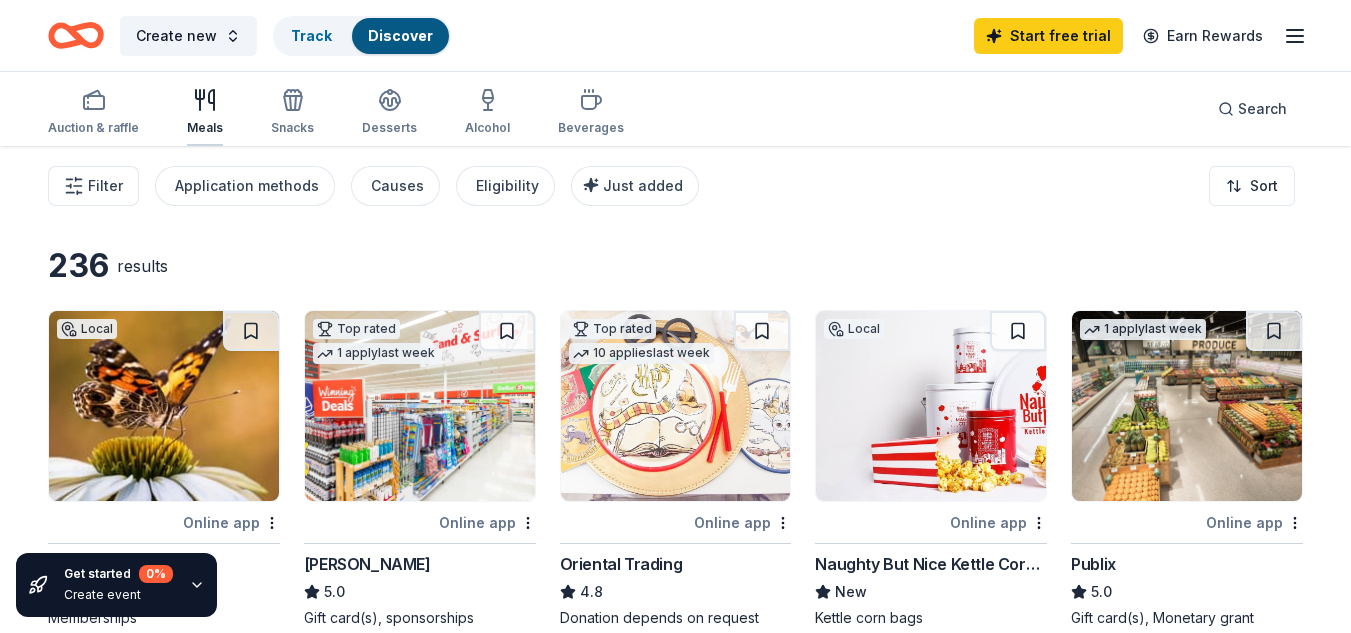 click on "Meals" at bounding box center [205, 112] 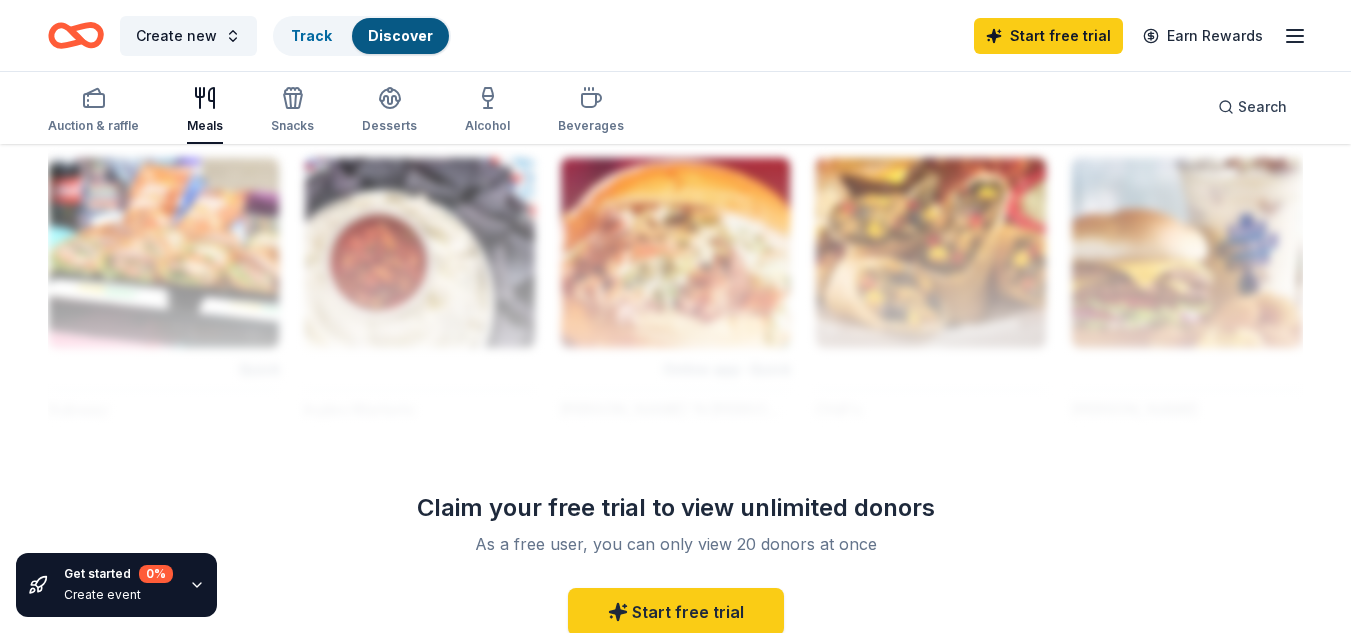 scroll, scrollTop: 1760, scrollLeft: 0, axis: vertical 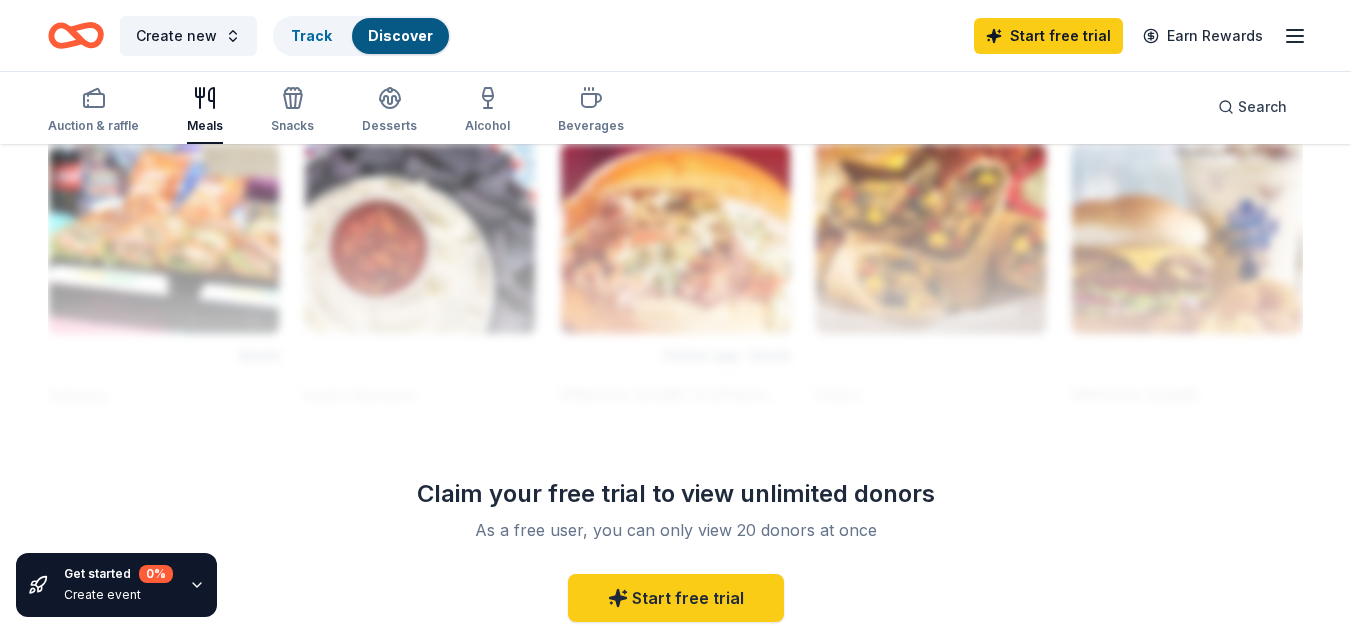 click on "Auction & raffle Meals Snacks Desserts Alcohol Beverages" at bounding box center (336, 111) 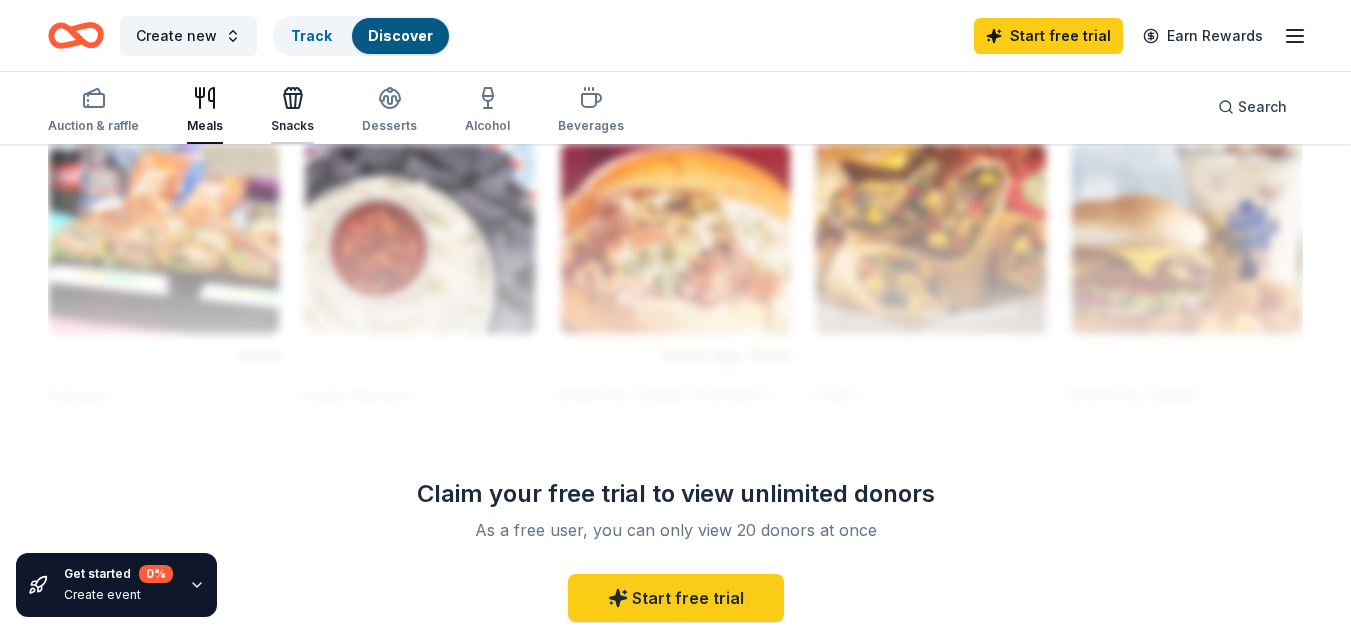 click on "Snacks" at bounding box center [292, 110] 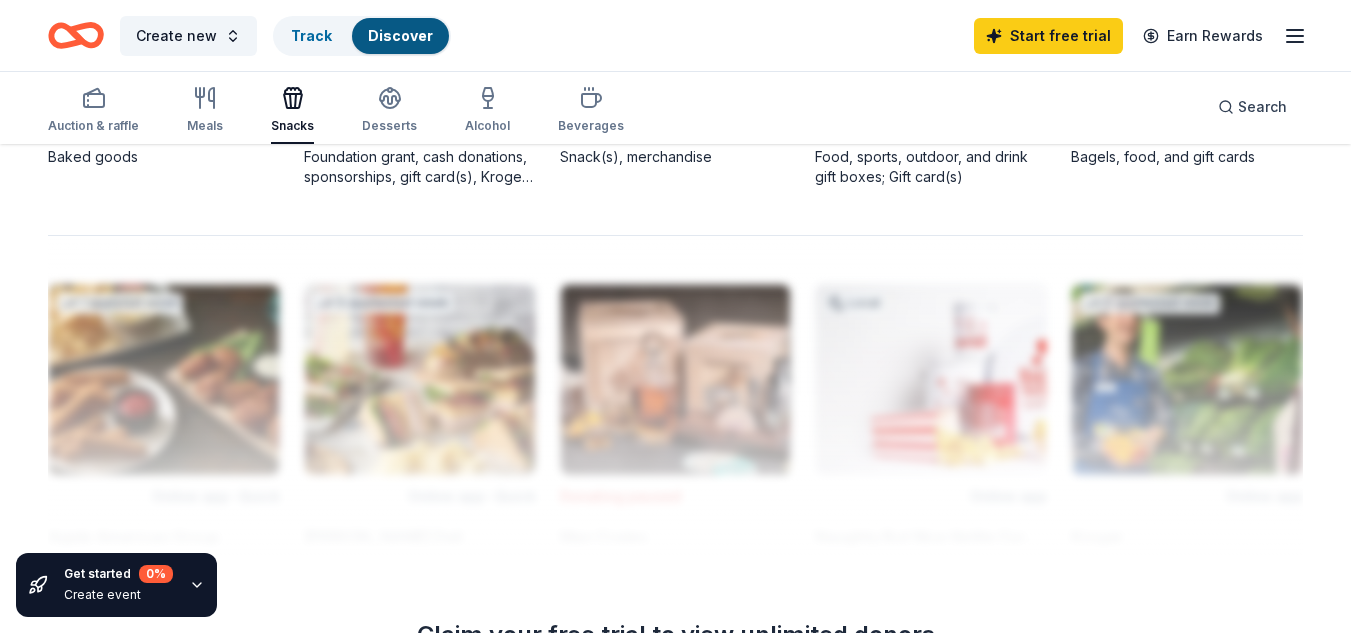 scroll, scrollTop: 1626, scrollLeft: 0, axis: vertical 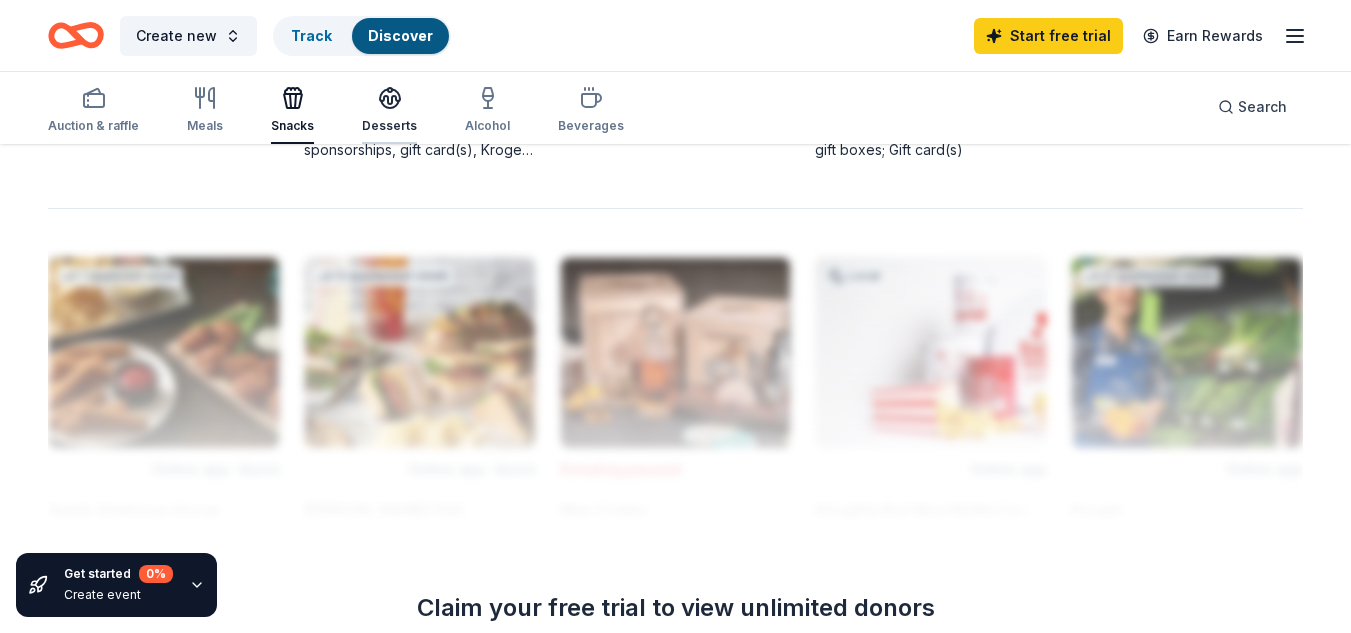 click on "Desserts" at bounding box center [389, 126] 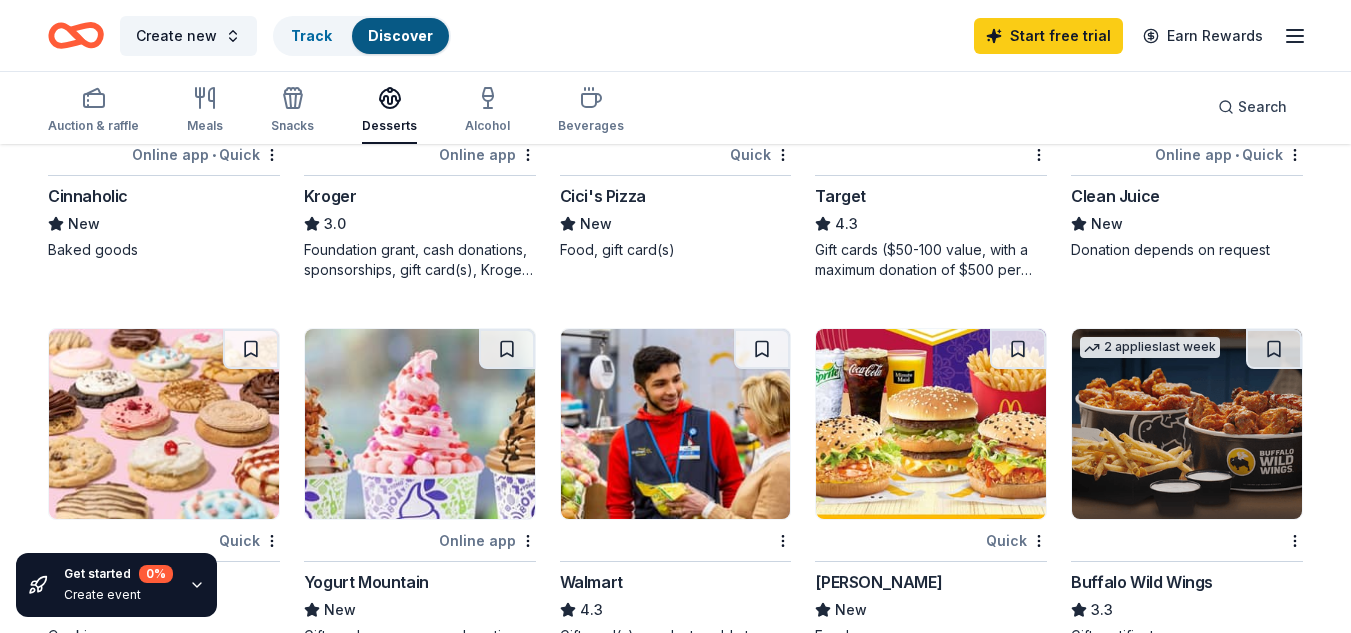 scroll, scrollTop: 1200, scrollLeft: 0, axis: vertical 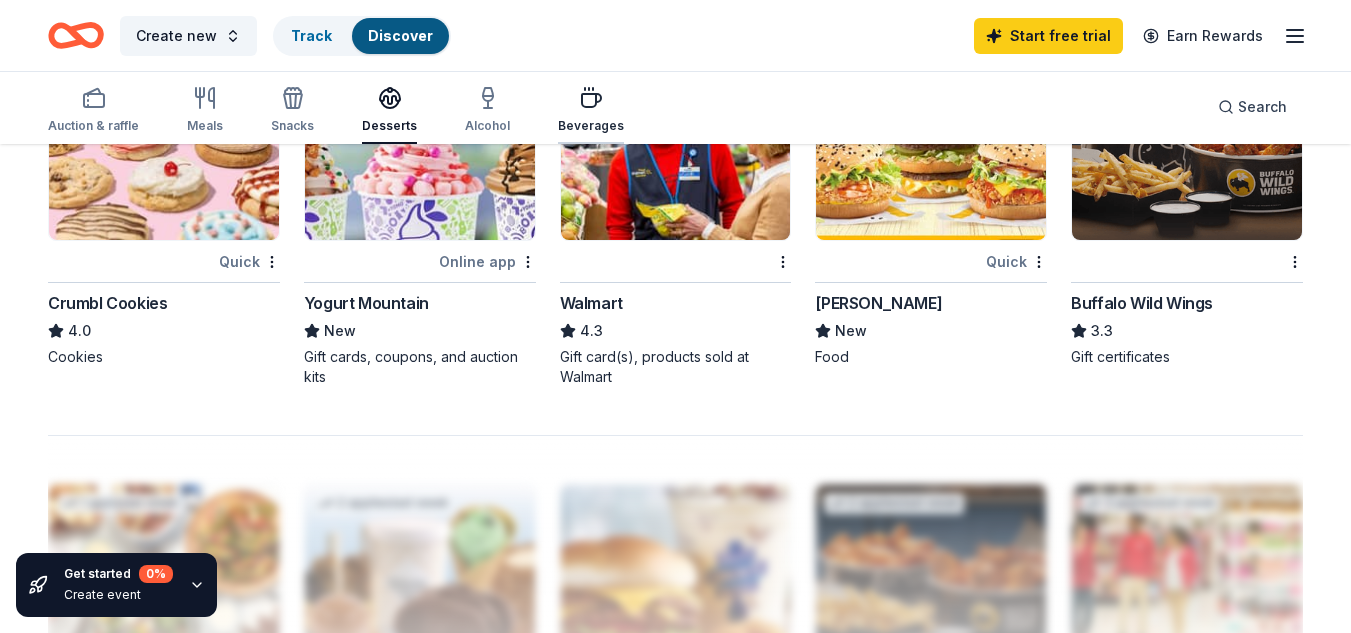 click on "Beverages" at bounding box center (591, 110) 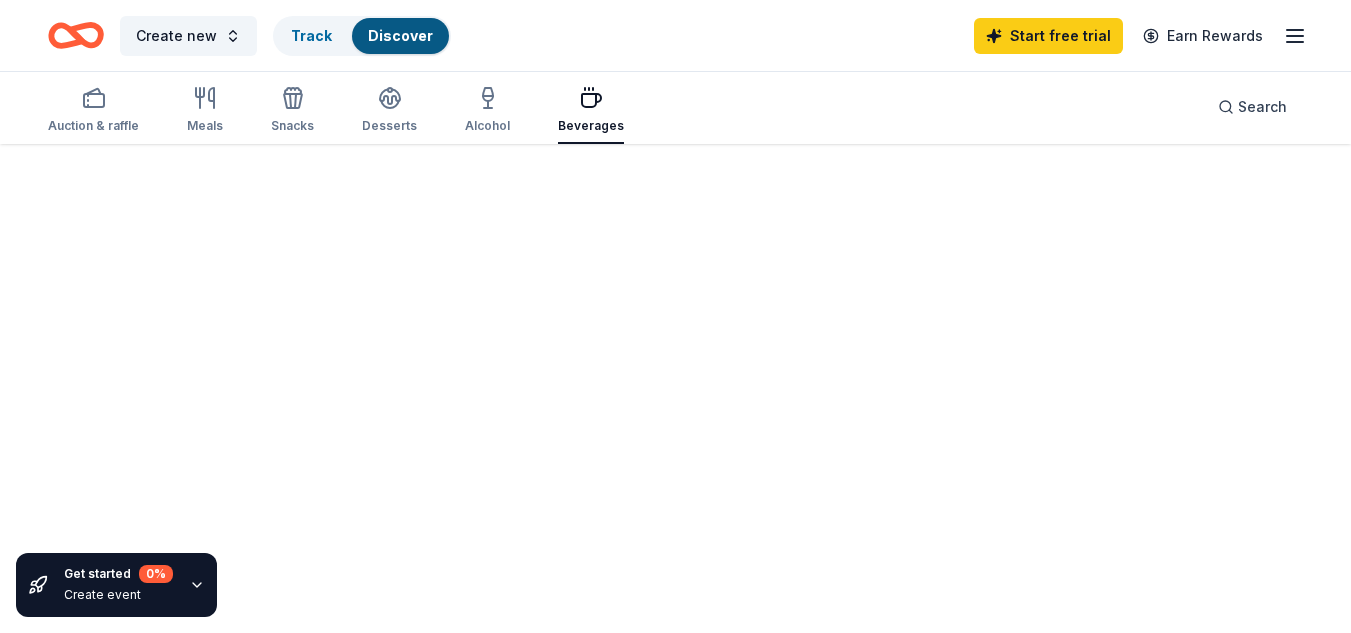 scroll, scrollTop: 0, scrollLeft: 0, axis: both 